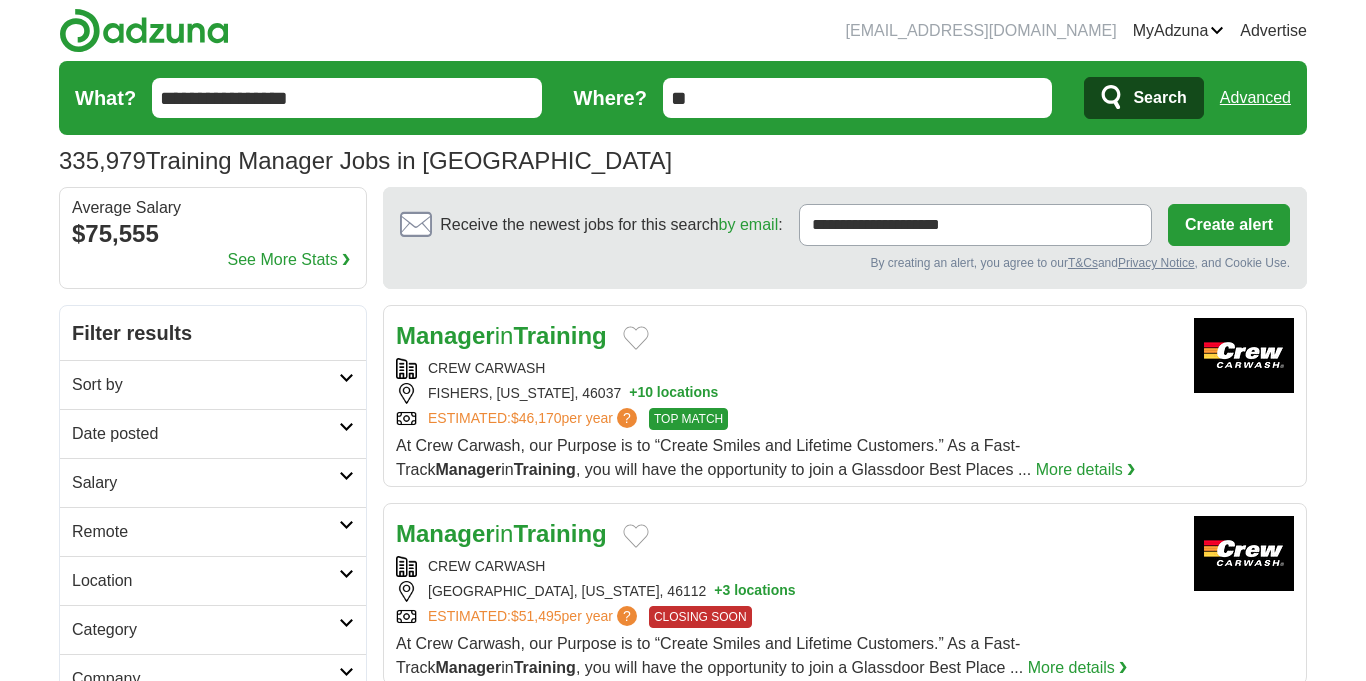 scroll, scrollTop: 0, scrollLeft: 0, axis: both 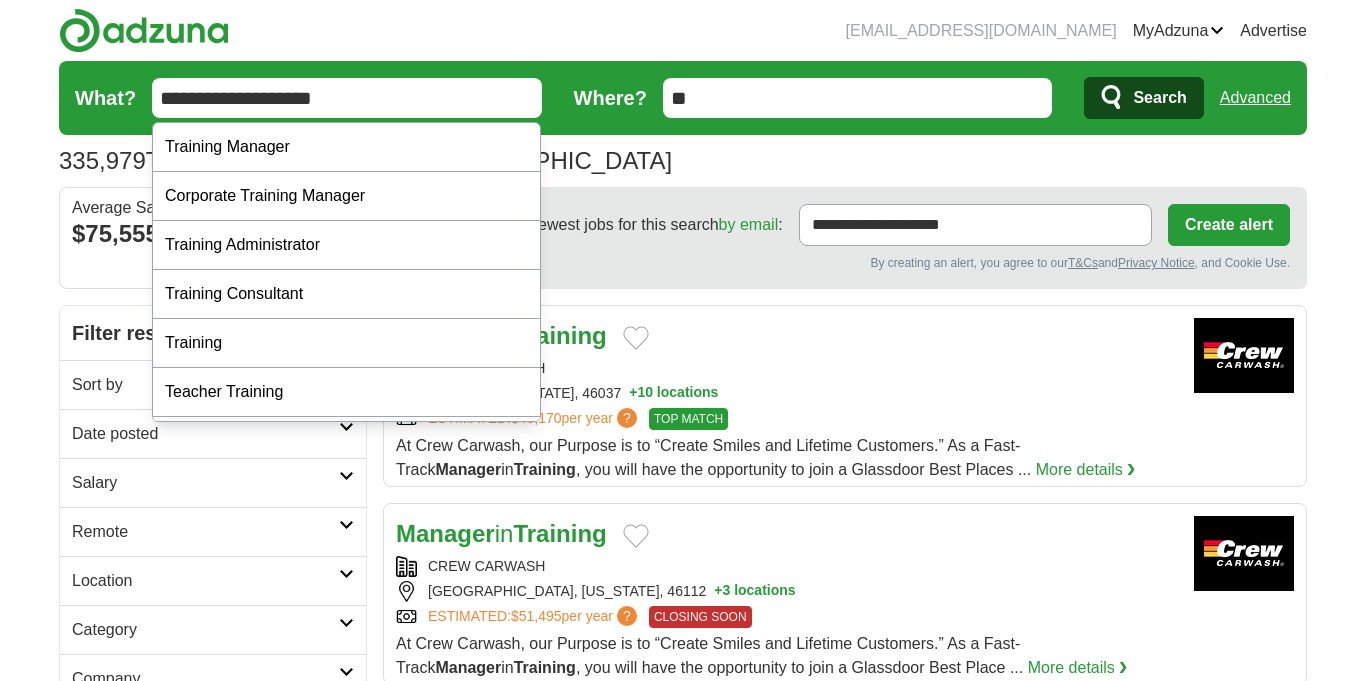 drag, startPoint x: 343, startPoint y: 98, endPoint x: 267, endPoint y: 101, distance: 76.05919 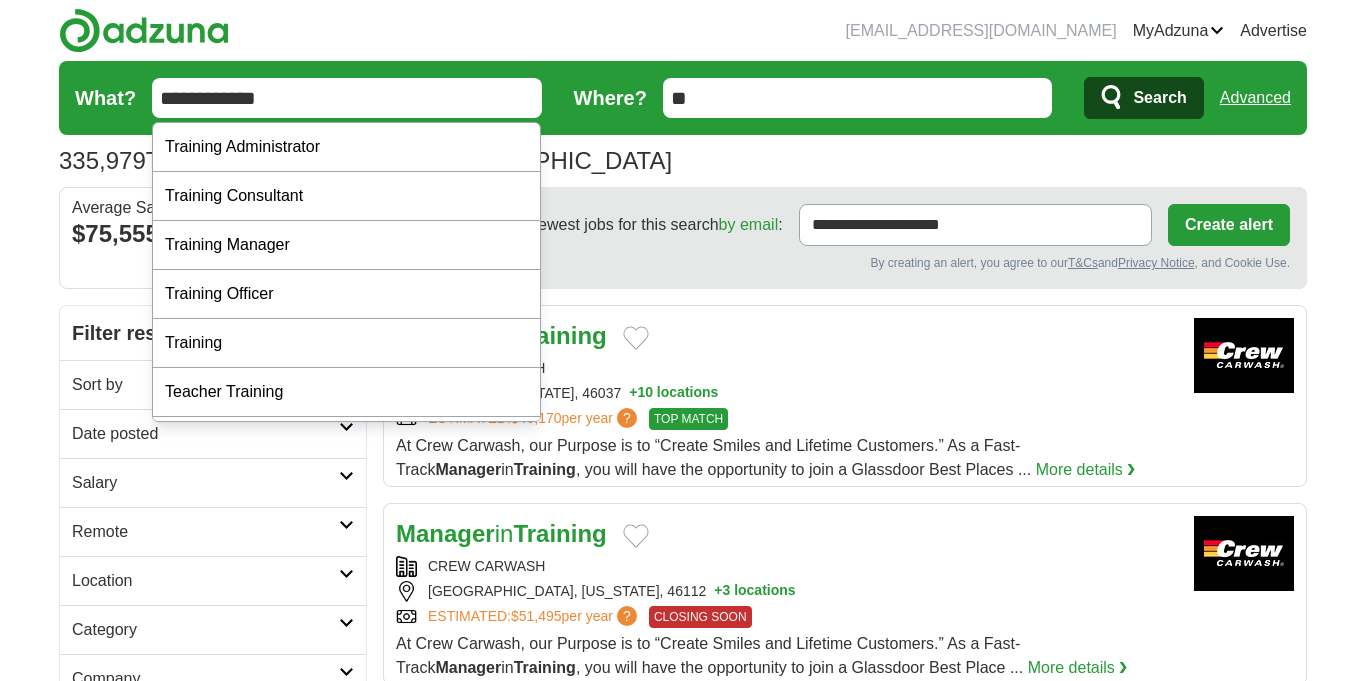 type on "**********" 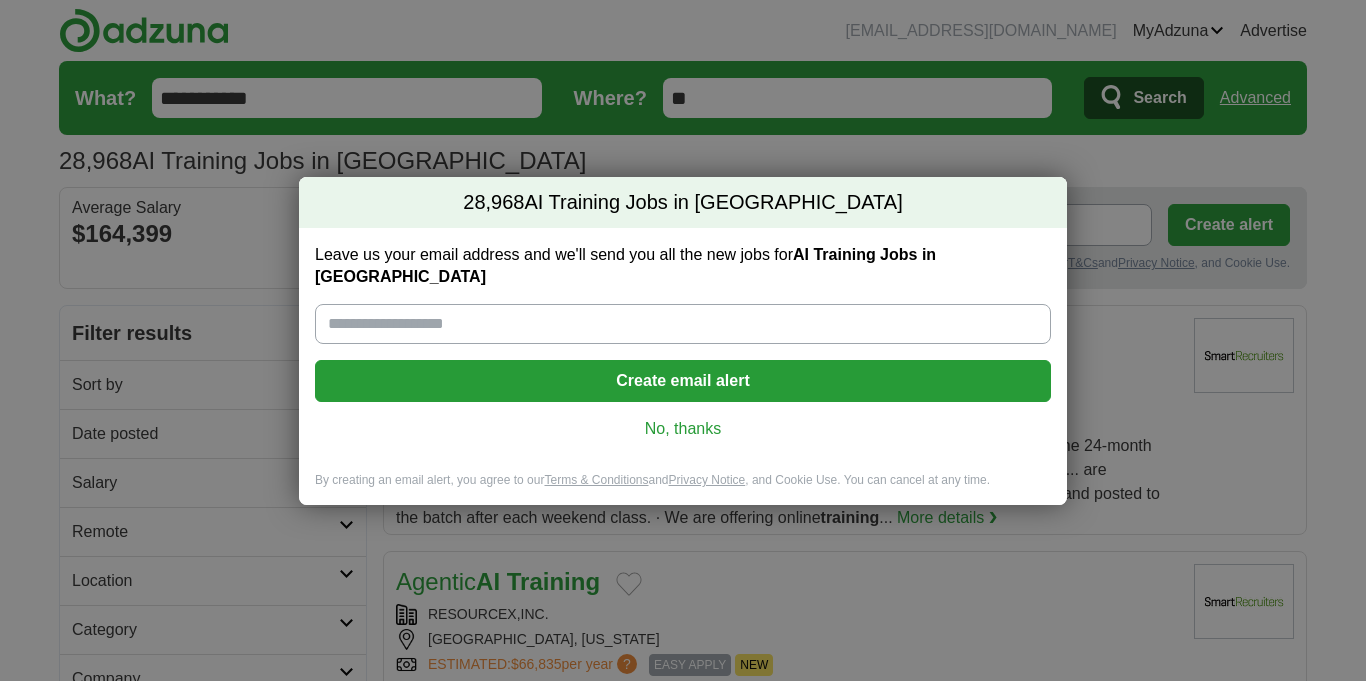 scroll, scrollTop: 0, scrollLeft: 0, axis: both 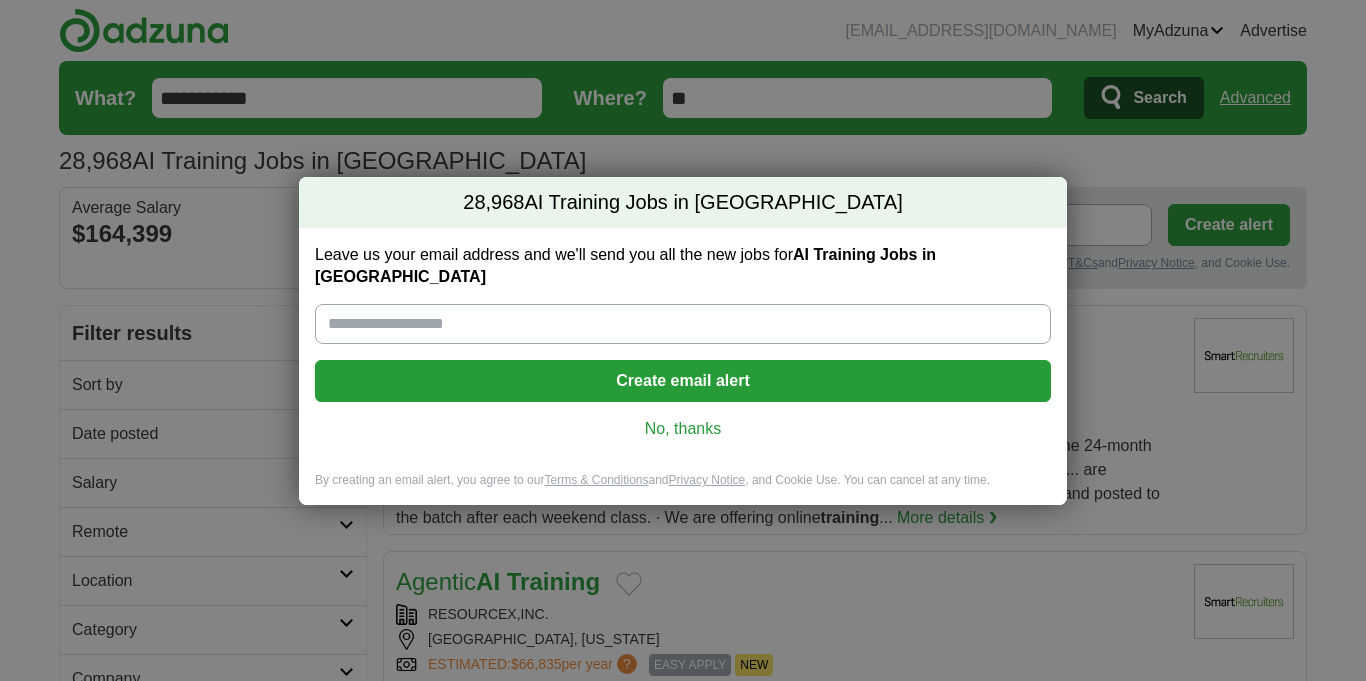 click on "Leave us your email address and we'll send you all the new jobs for  AI Training  Jobs in US" at bounding box center (683, 324) 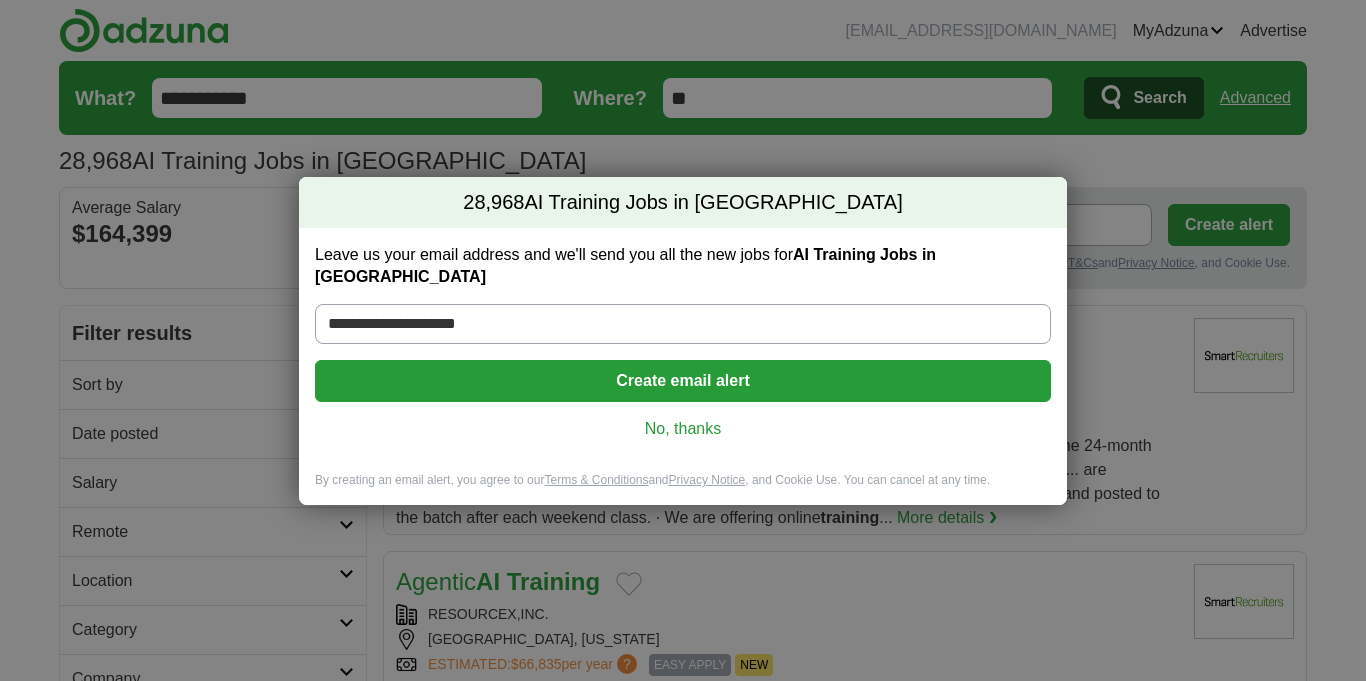 type on "**********" 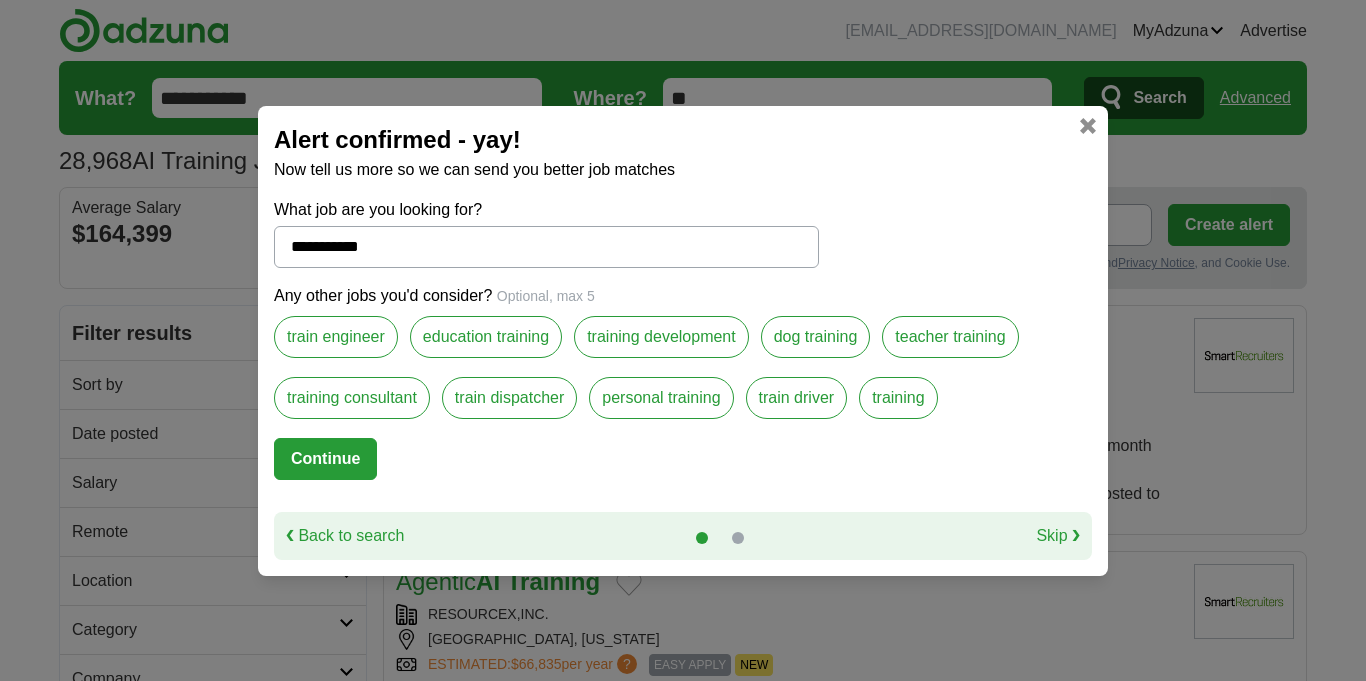 click on "Continue" at bounding box center (325, 459) 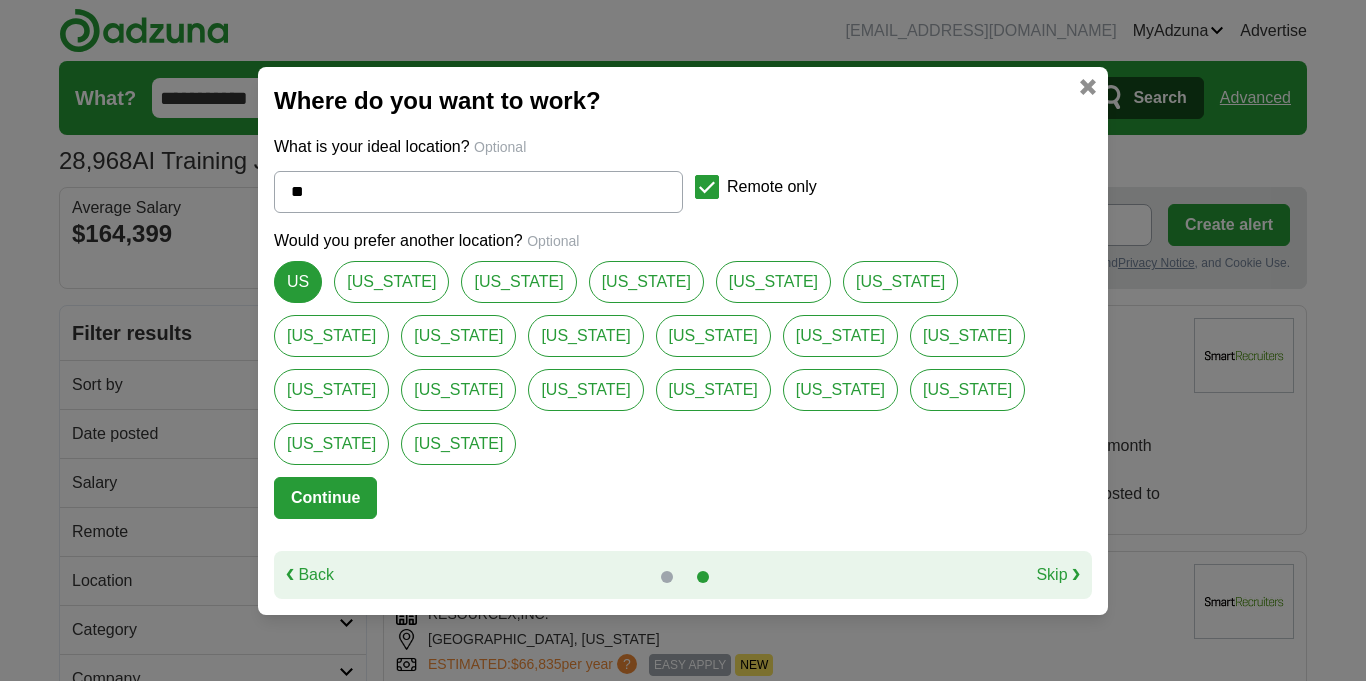 click on "Continue" at bounding box center [325, 498] 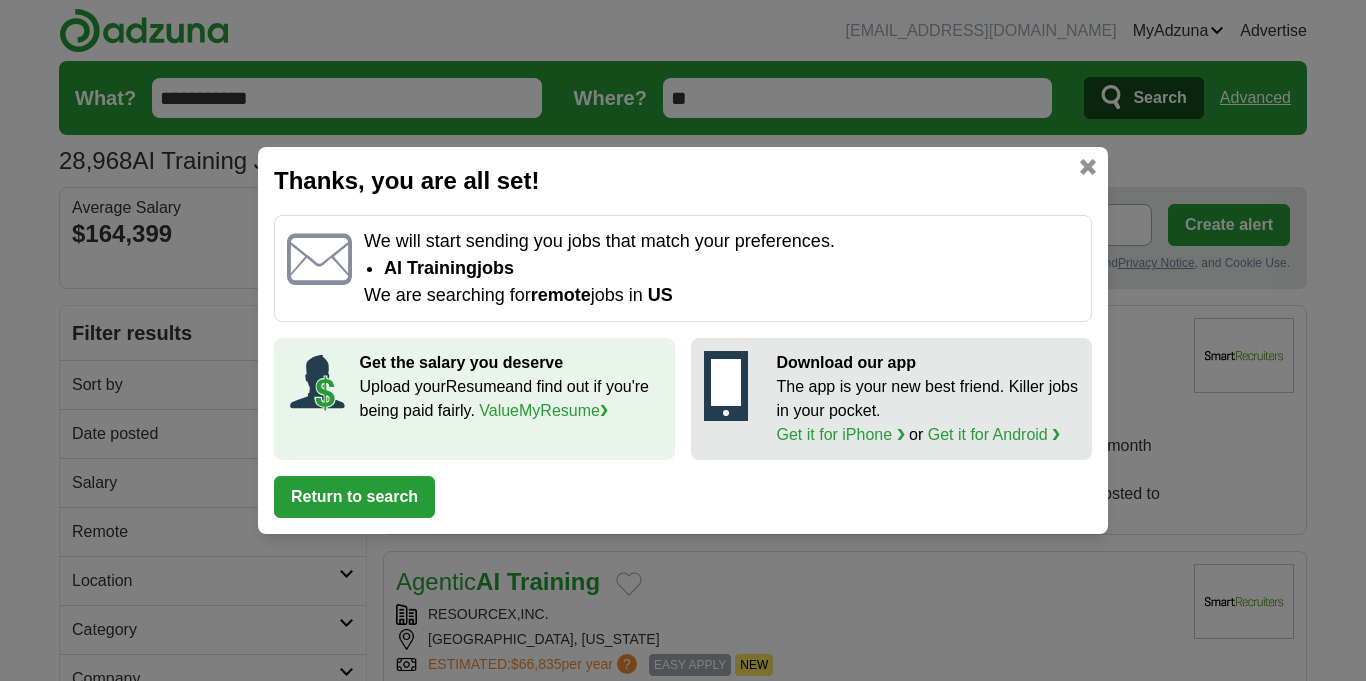 click on "Return to search" at bounding box center (354, 497) 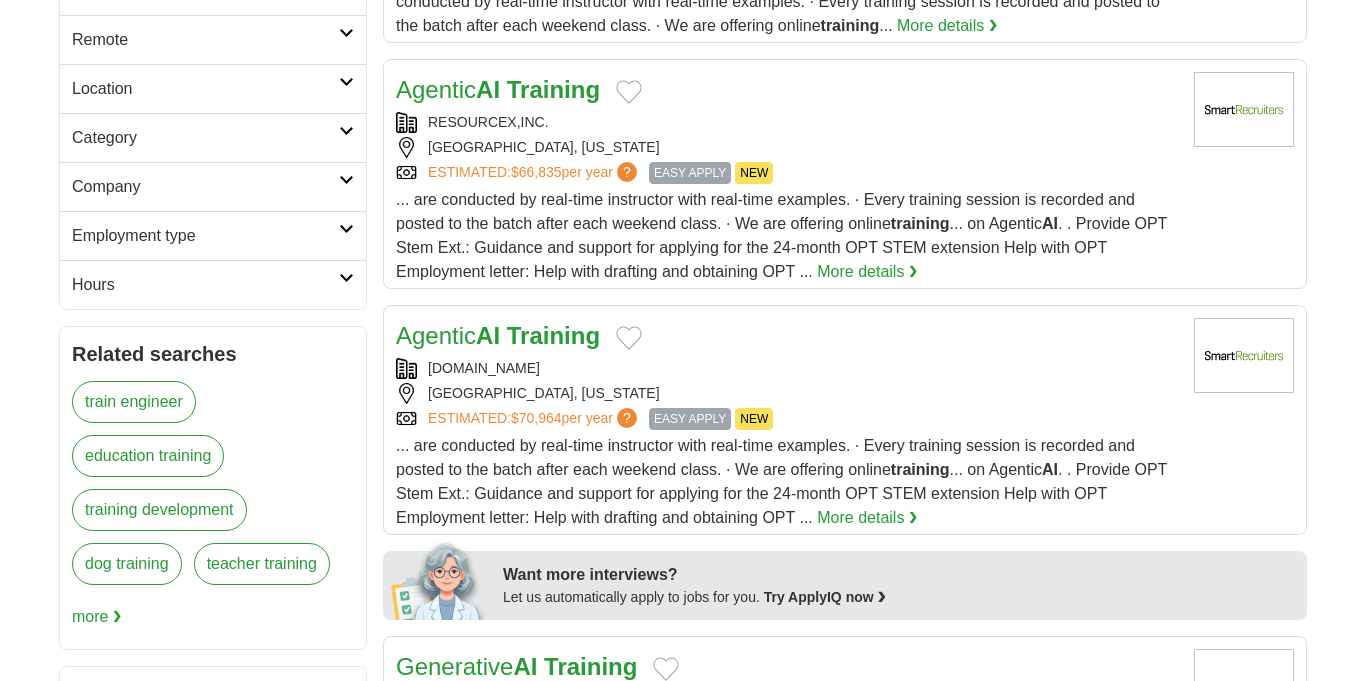 scroll, scrollTop: 656, scrollLeft: 0, axis: vertical 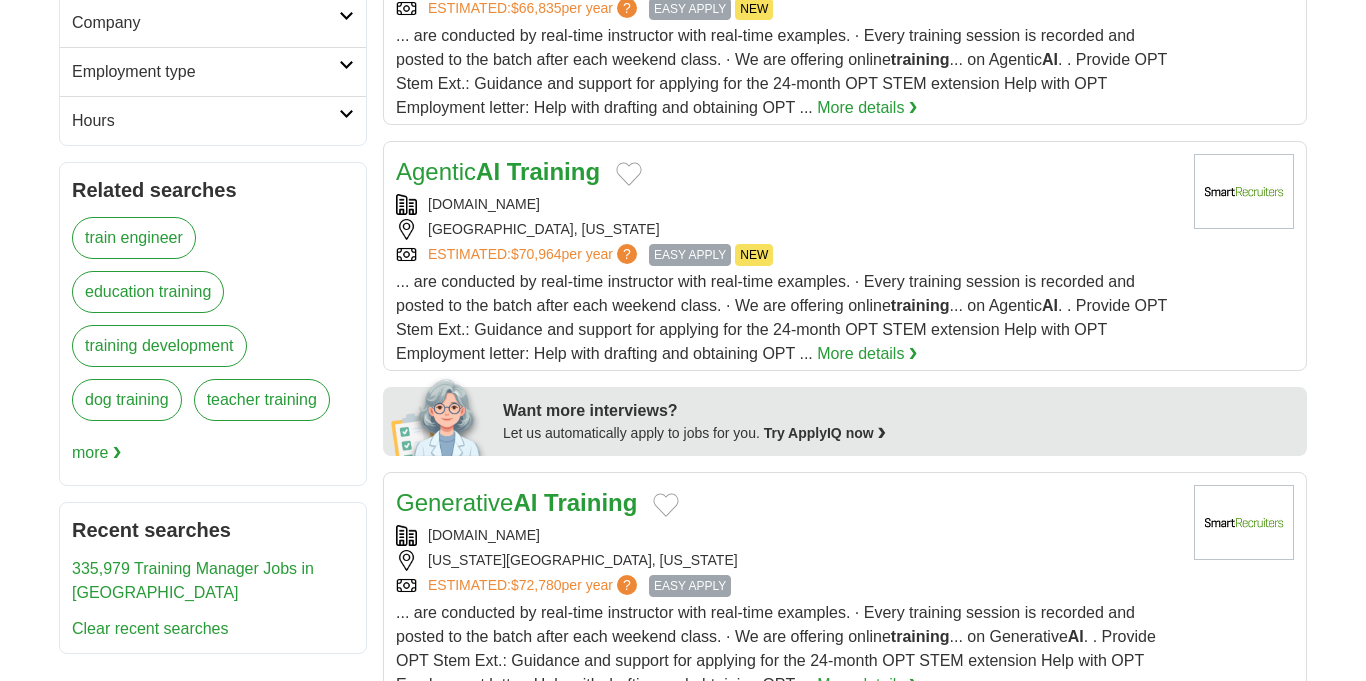 click on "Try ApplyIQ now ❯" at bounding box center (824, 433) 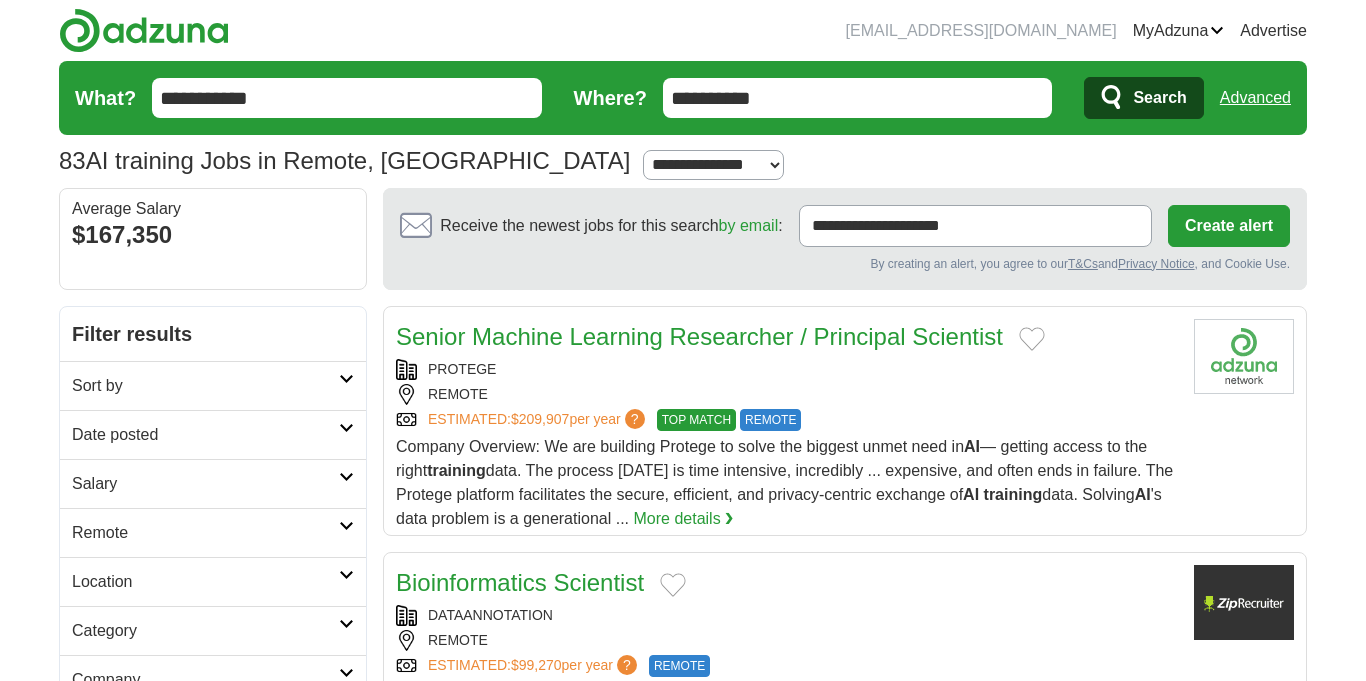 scroll, scrollTop: 0, scrollLeft: 0, axis: both 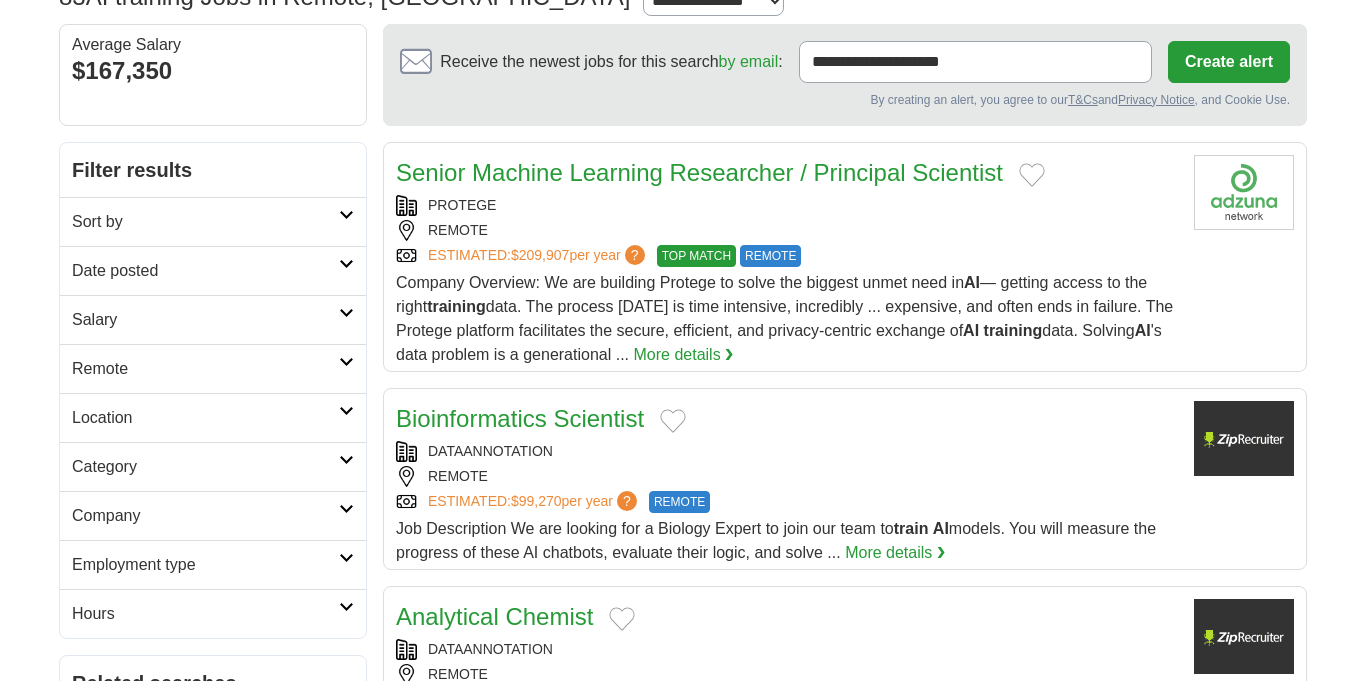 click at bounding box center [346, 362] 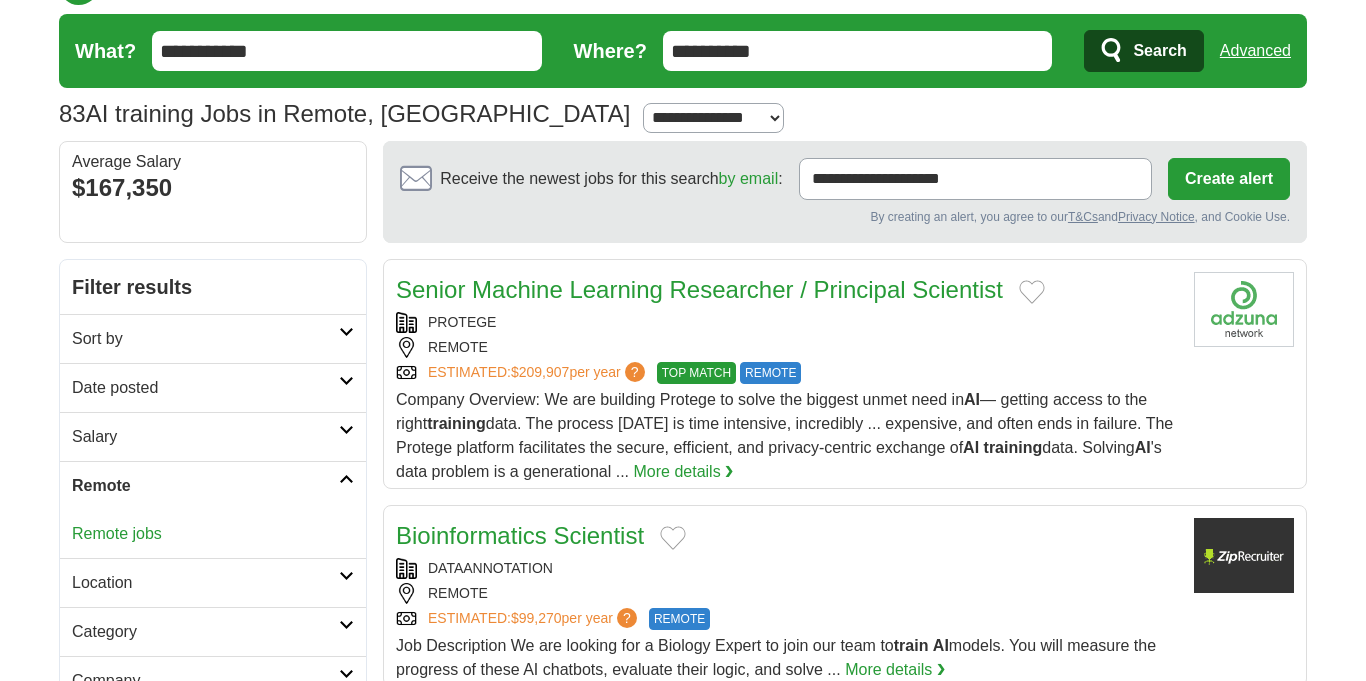 scroll, scrollTop: 0, scrollLeft: 0, axis: both 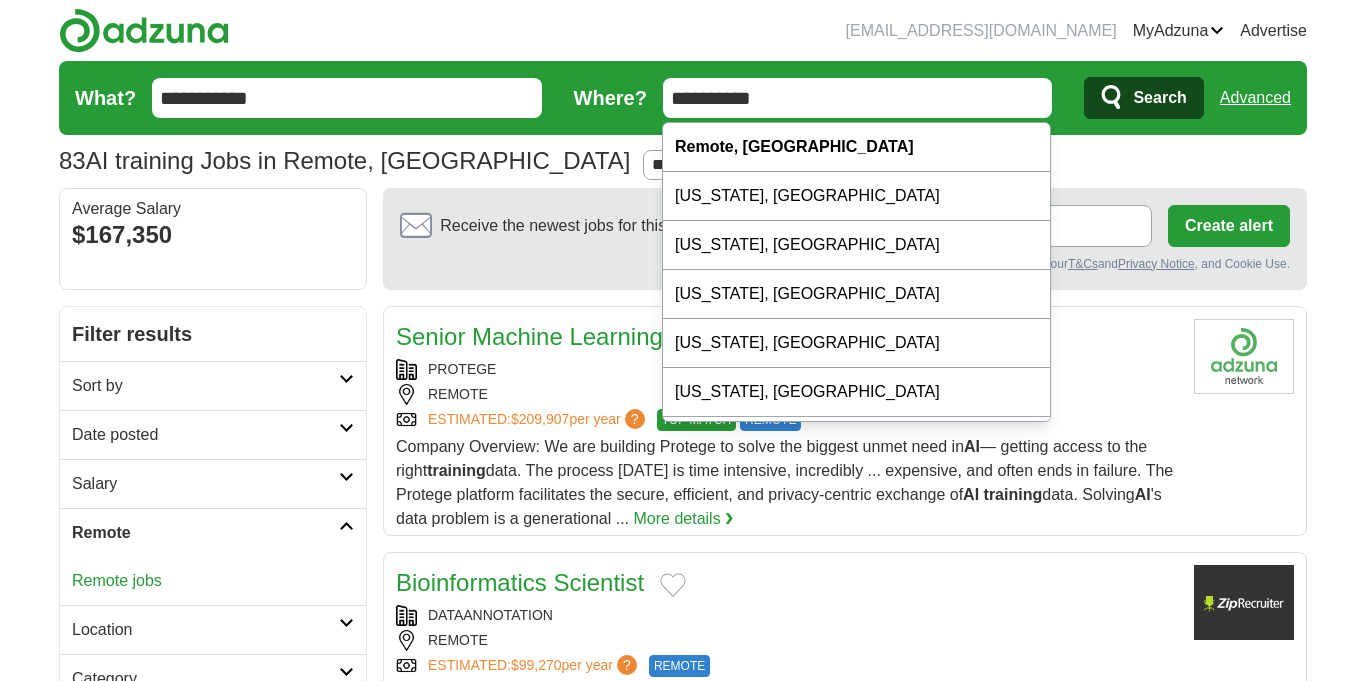 drag, startPoint x: 806, startPoint y: 91, endPoint x: 521, endPoint y: 92, distance: 285.00174 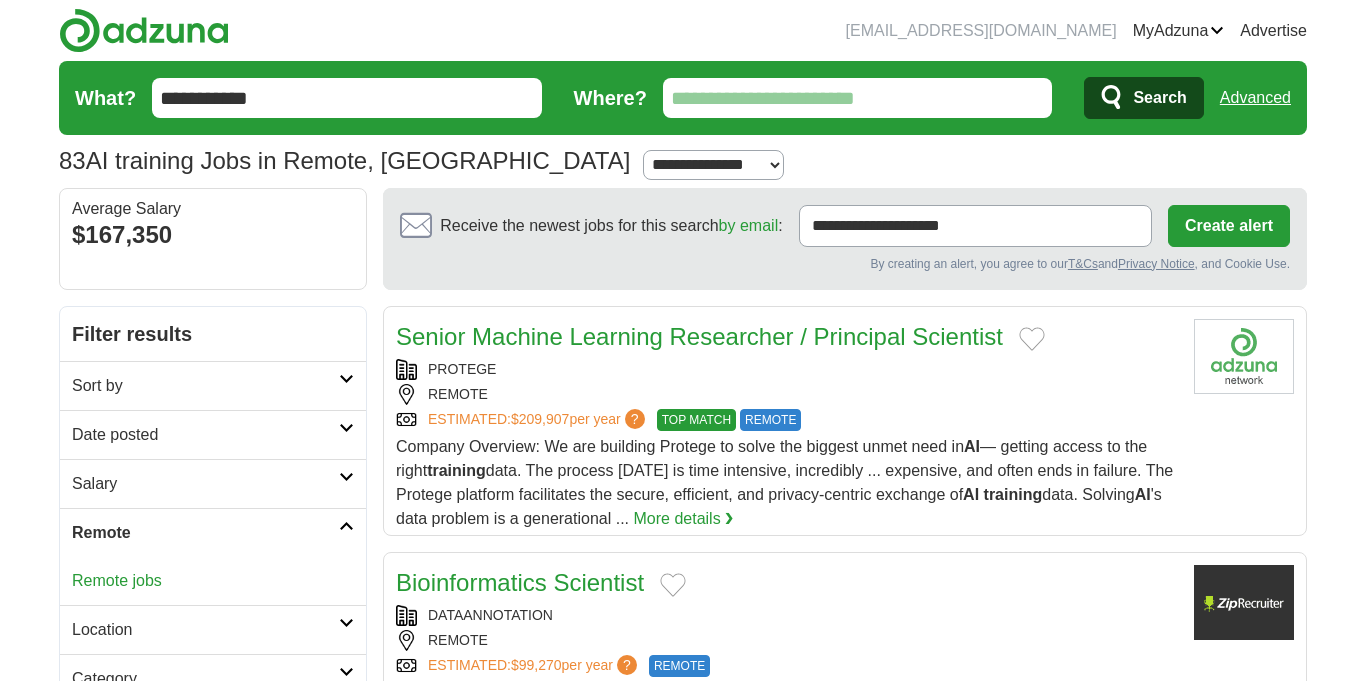 type 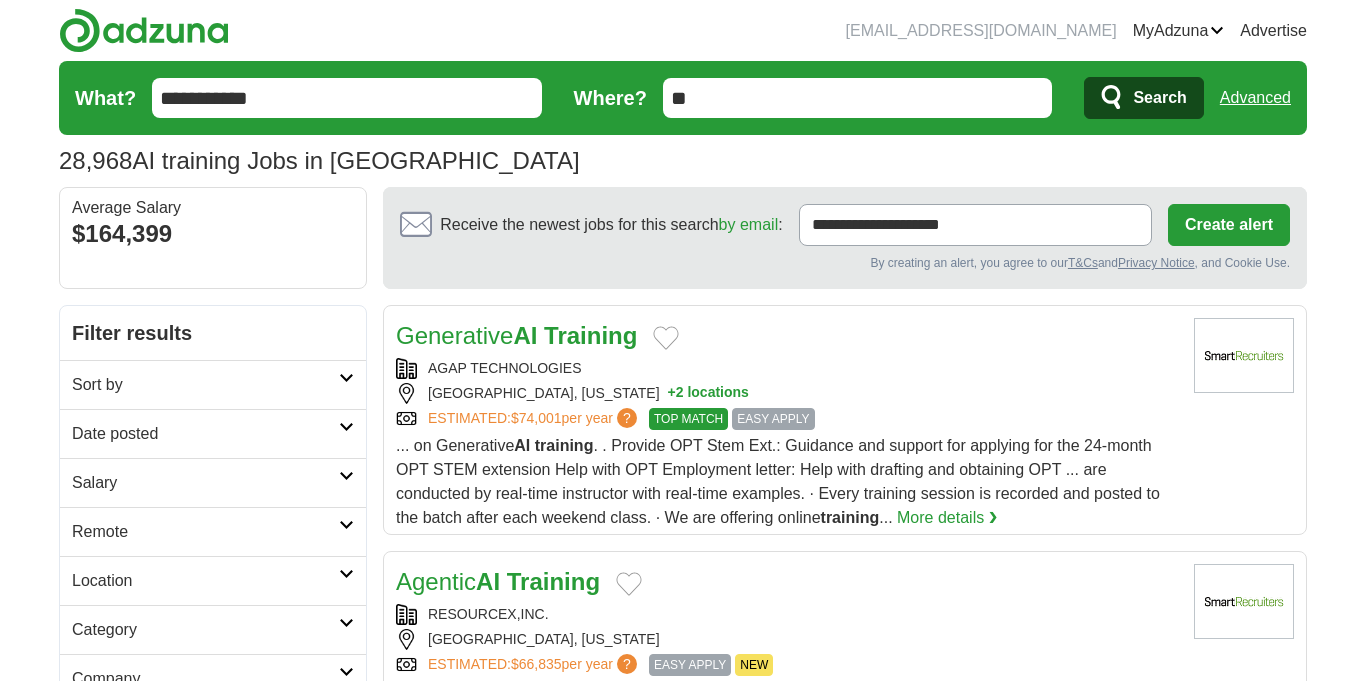scroll, scrollTop: 0, scrollLeft: 0, axis: both 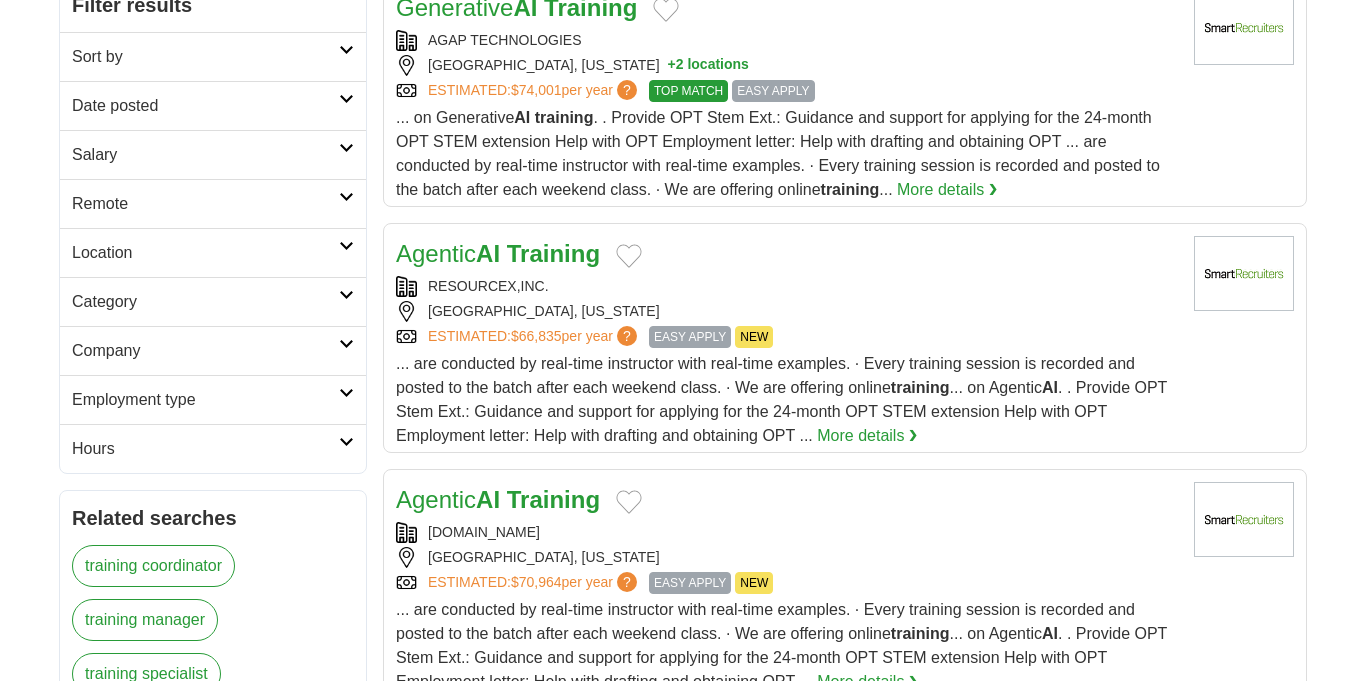 click on "Remote" at bounding box center [205, 204] 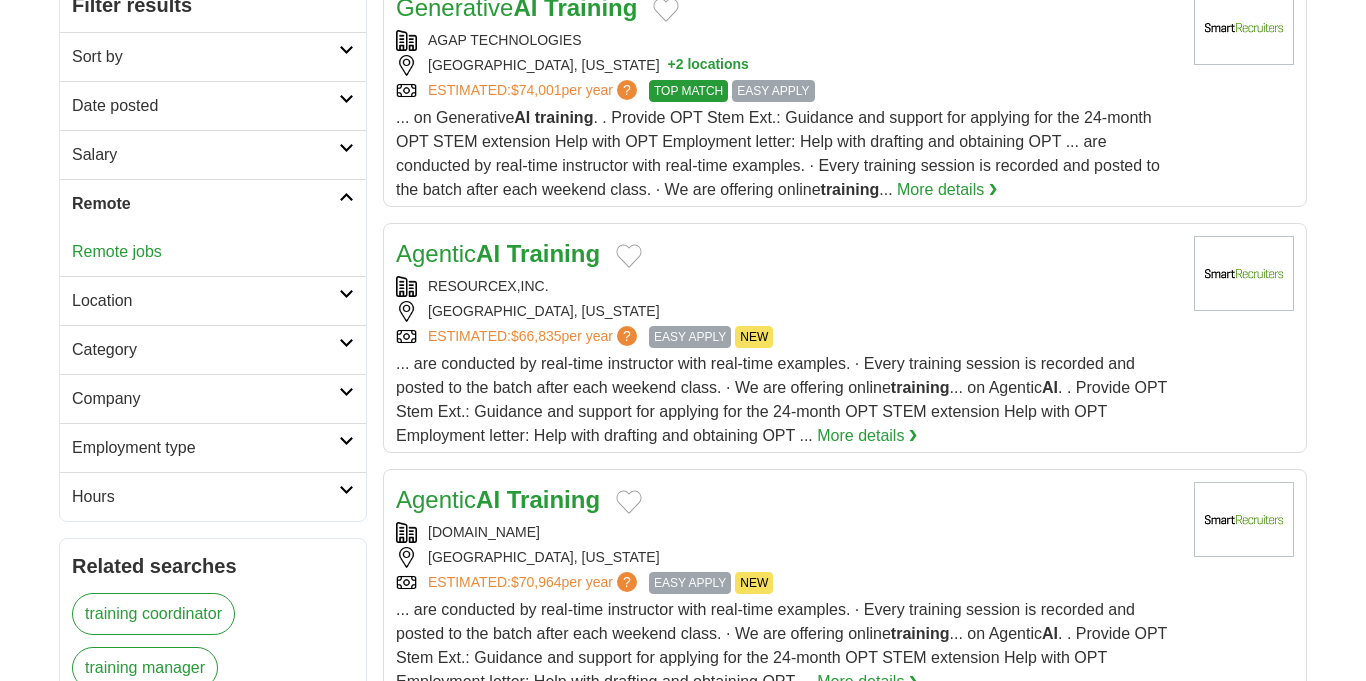 click on "Remote jobs" at bounding box center [117, 251] 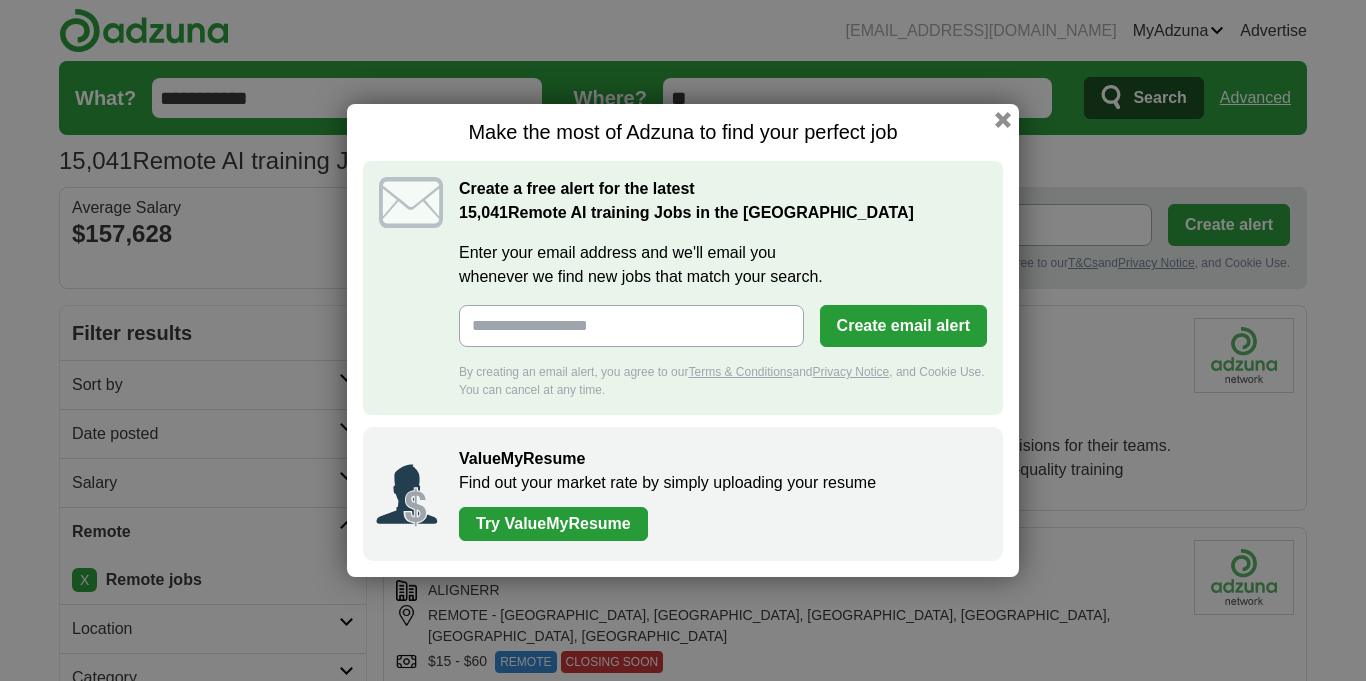 scroll, scrollTop: 0, scrollLeft: 0, axis: both 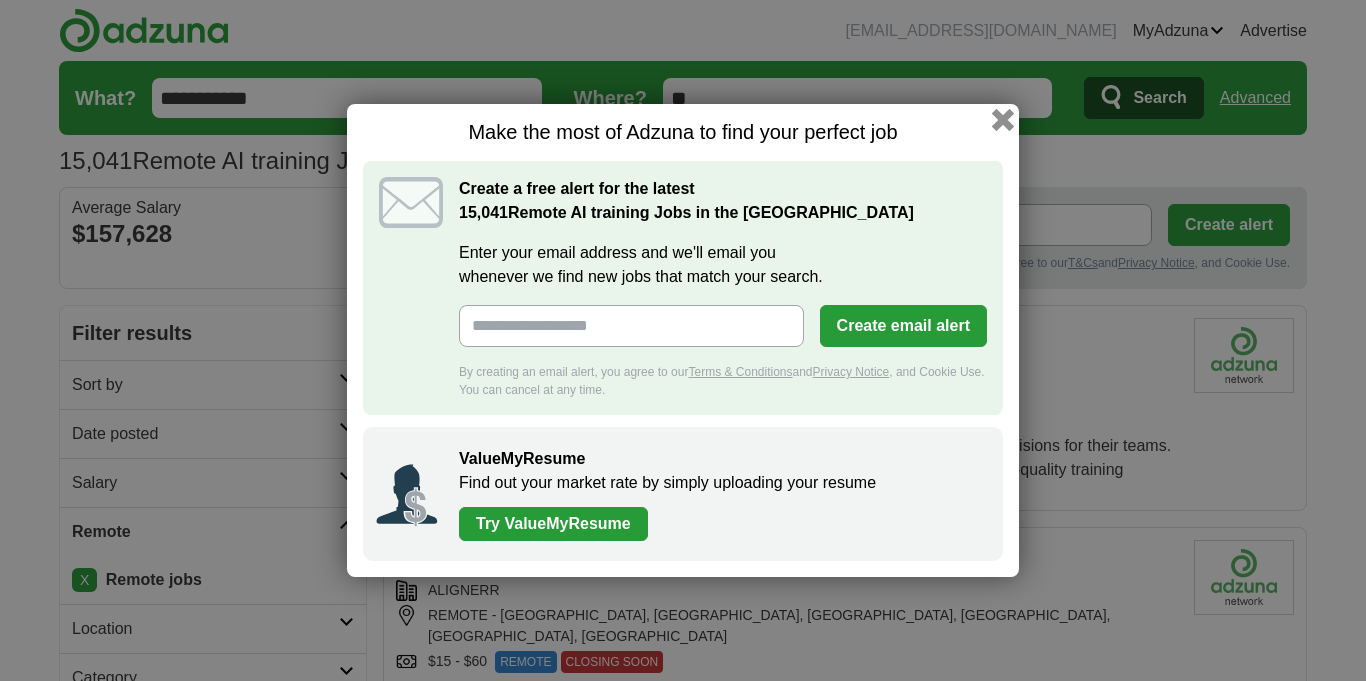 click at bounding box center (1003, 120) 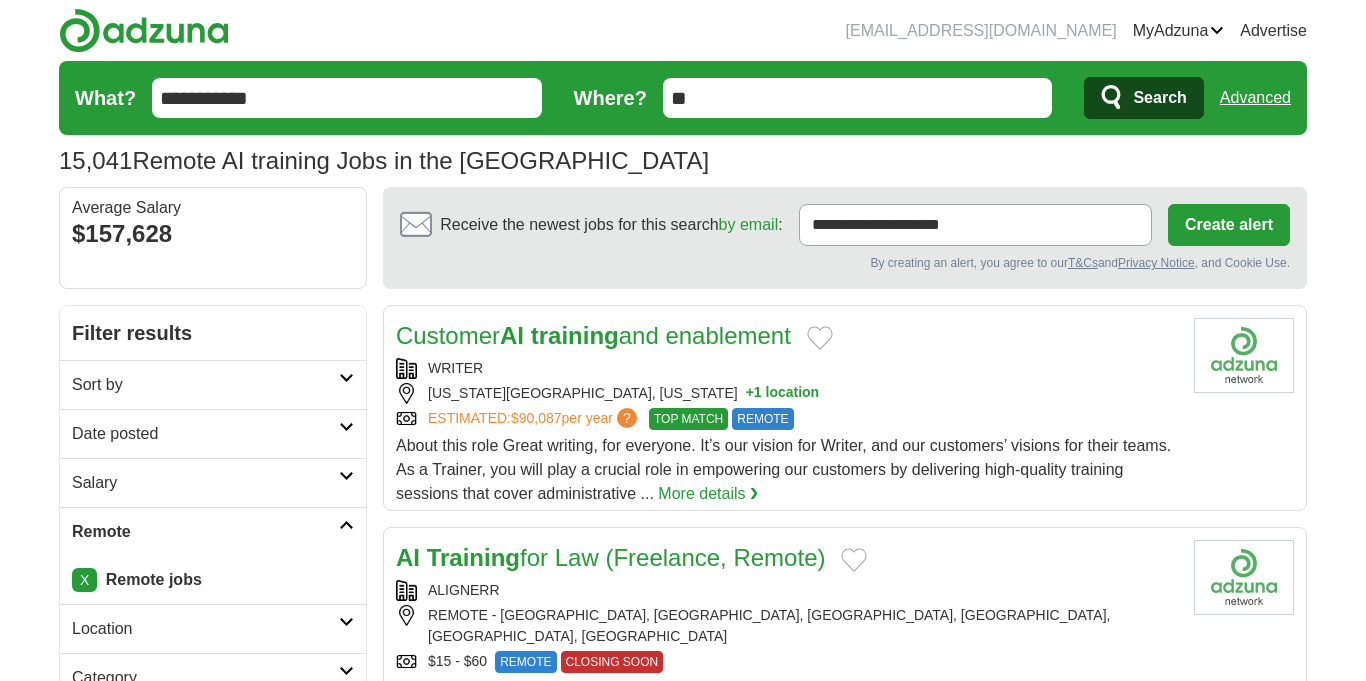 click at bounding box center [346, 378] 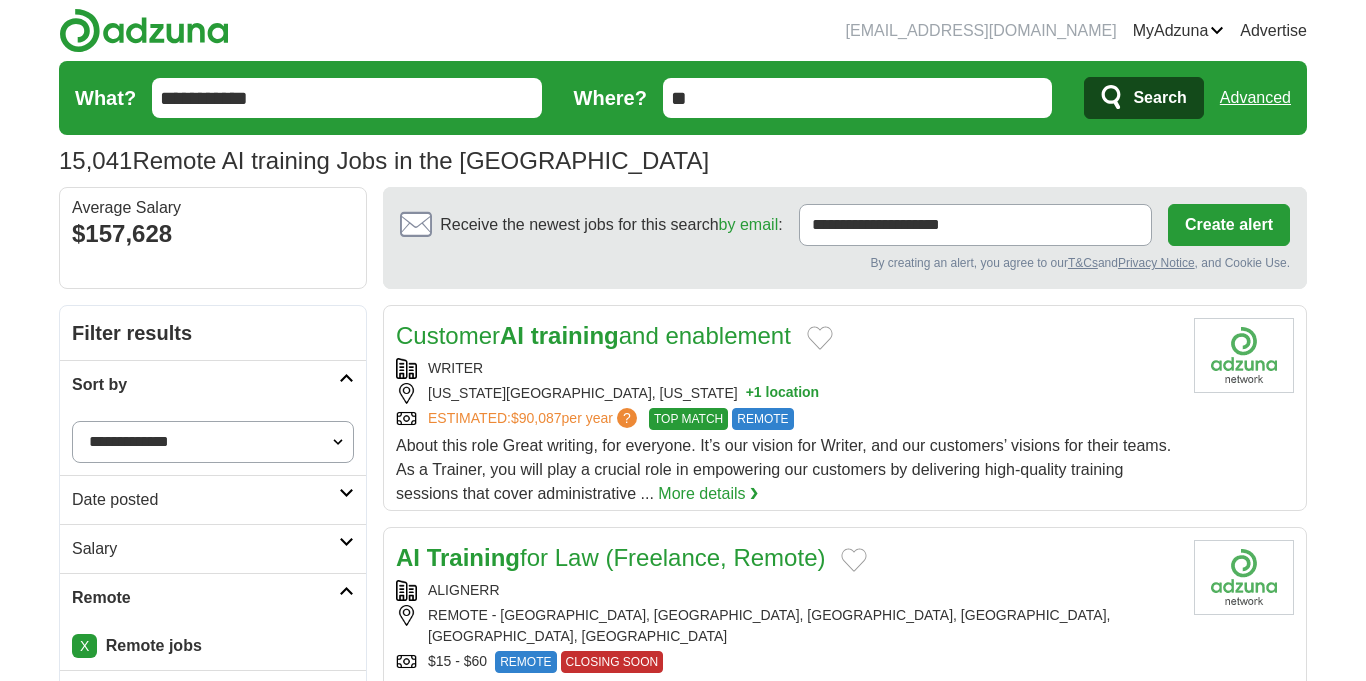 click on "**********" at bounding box center [213, 442] 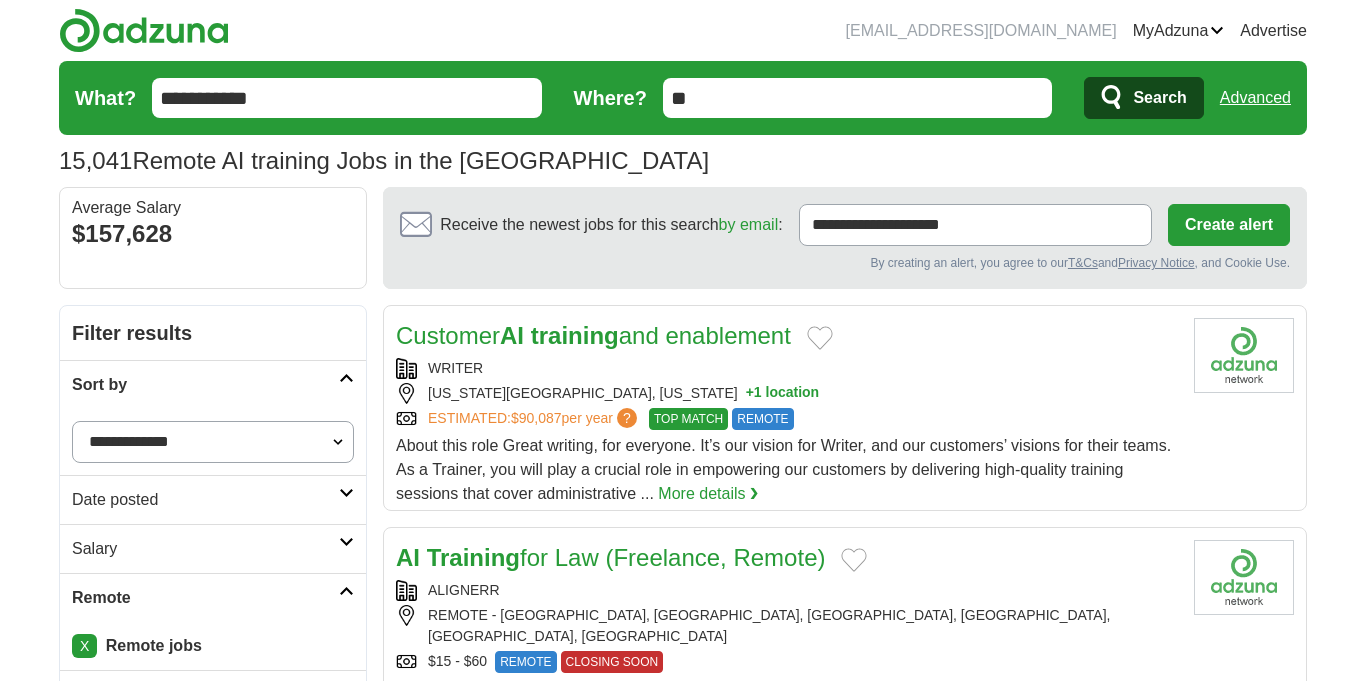 select on "**********" 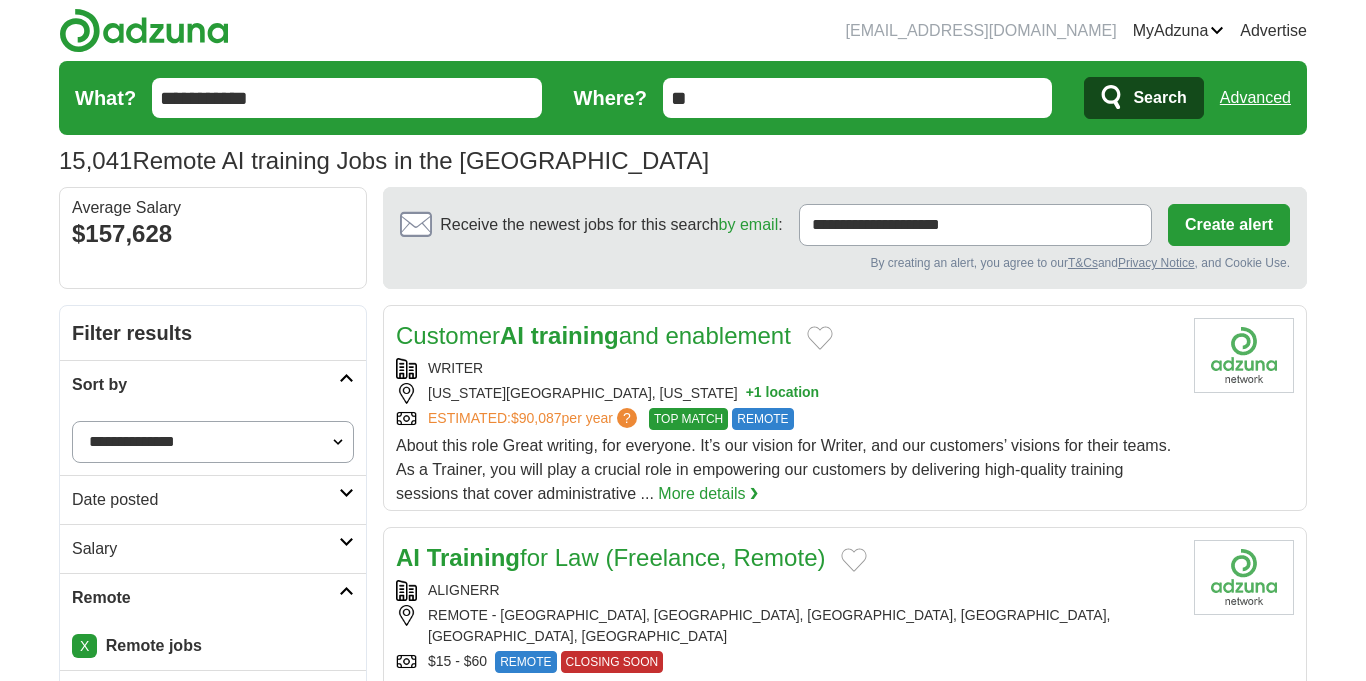 click on "**********" at bounding box center (213, 442) 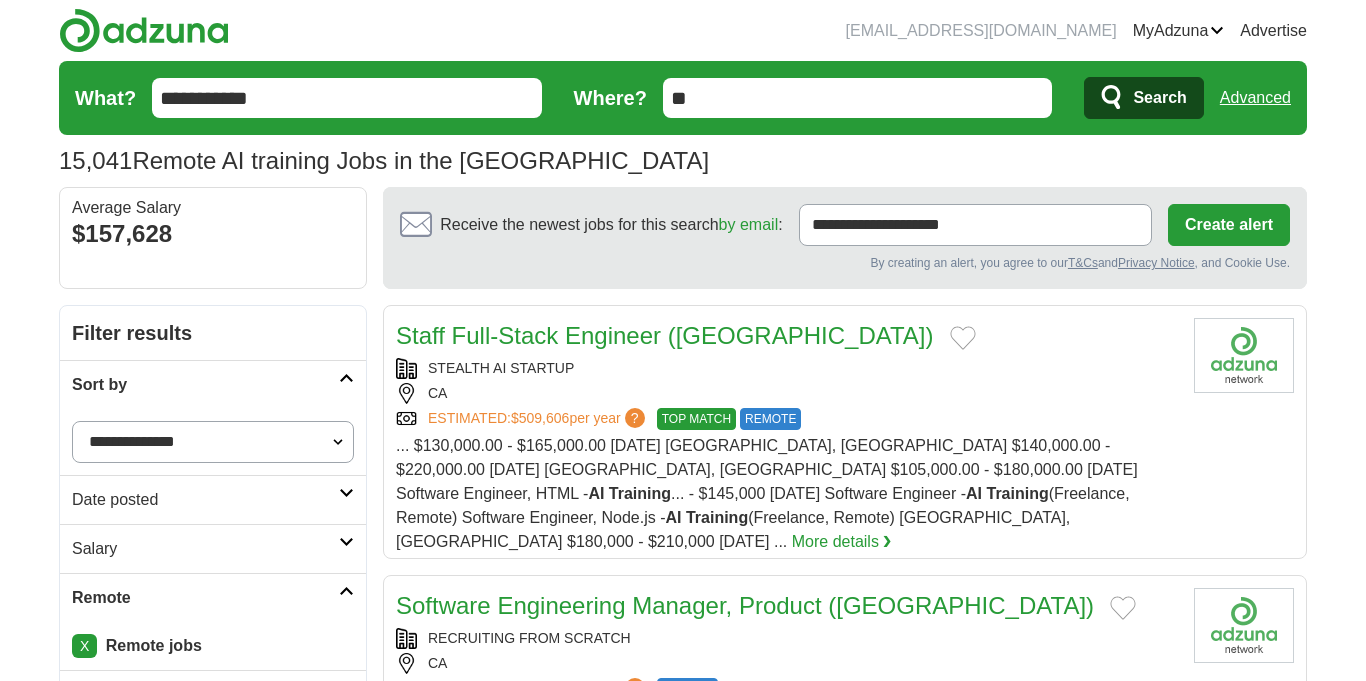 scroll, scrollTop: 0, scrollLeft: 0, axis: both 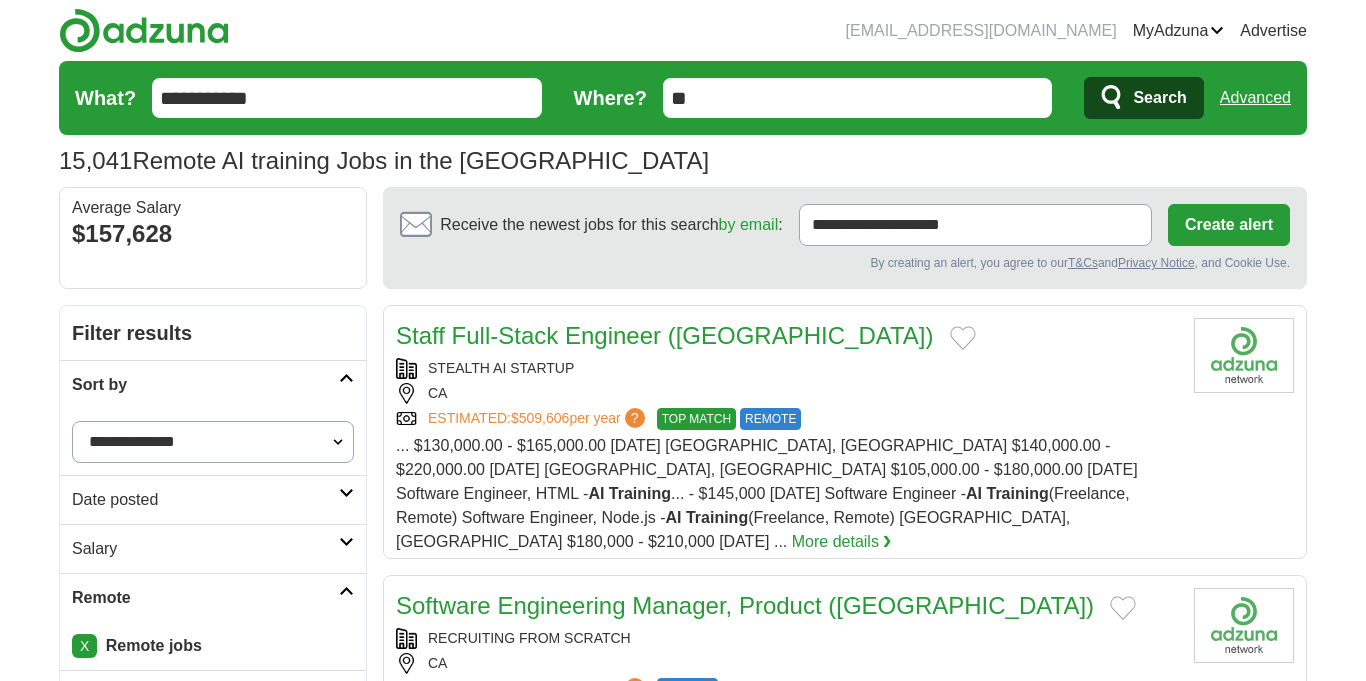 click at bounding box center (346, 493) 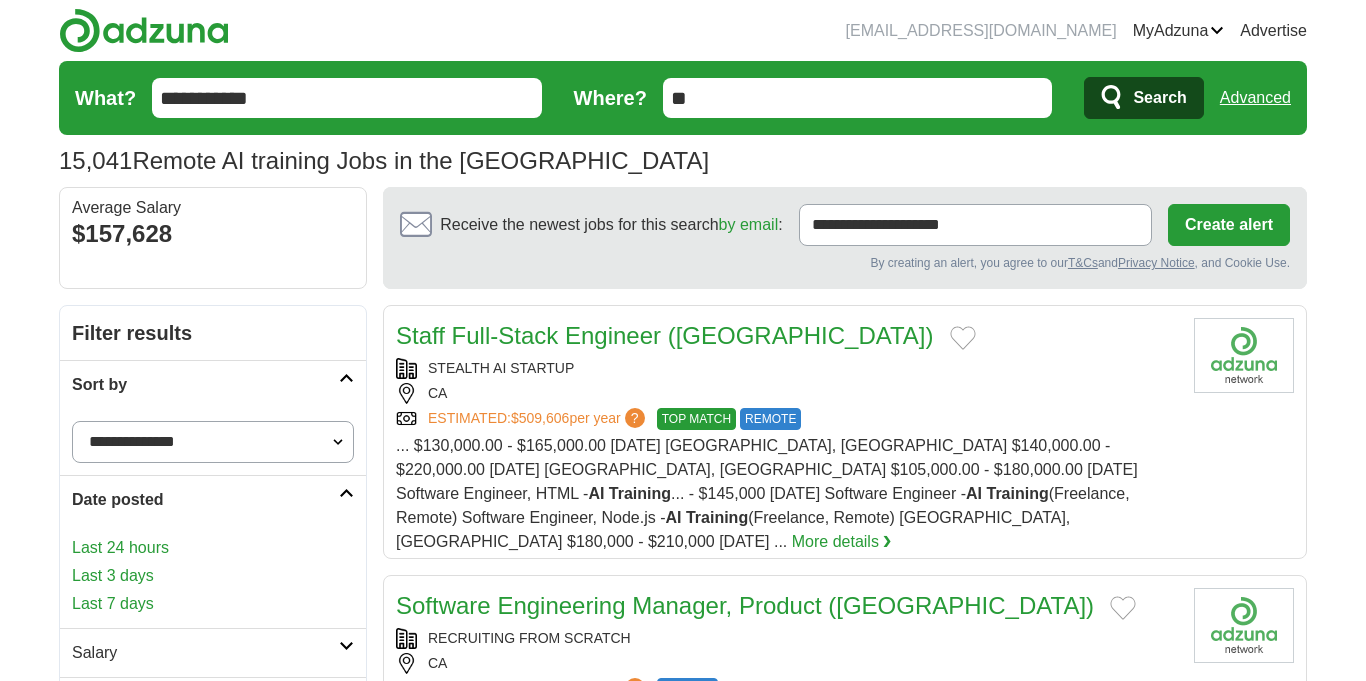scroll, scrollTop: 164, scrollLeft: 0, axis: vertical 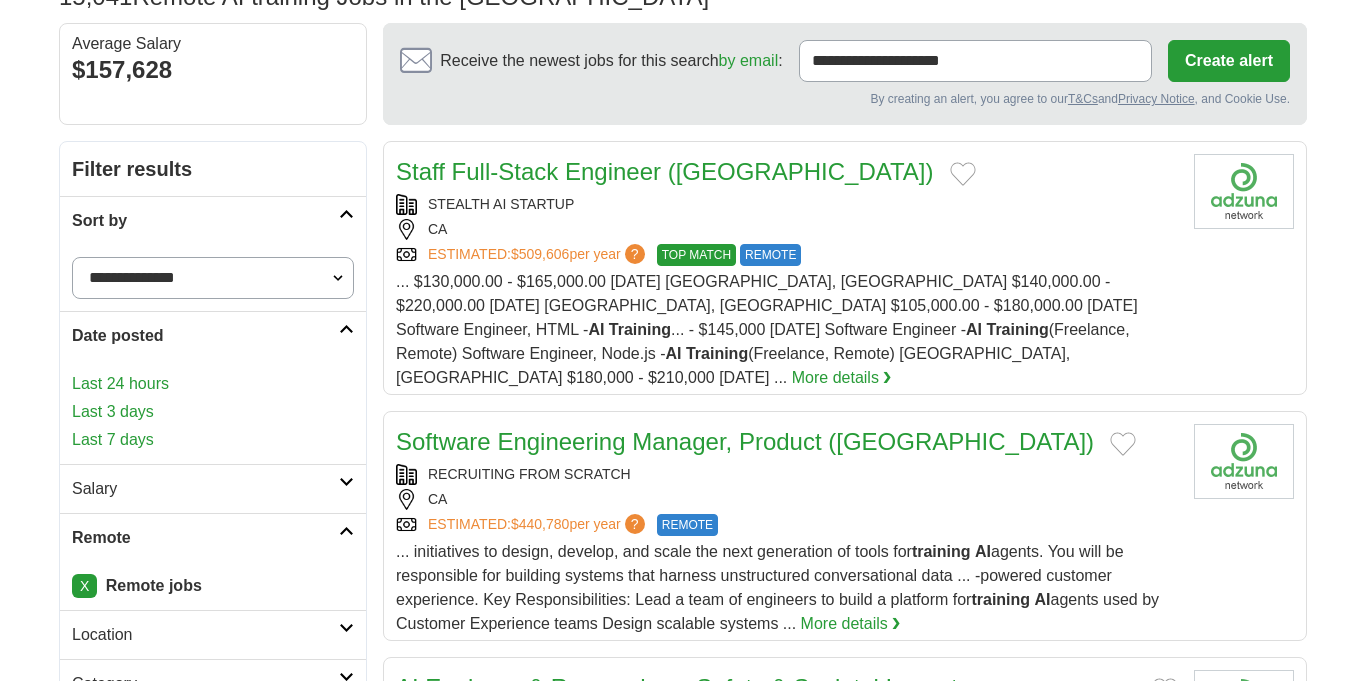 click on "jobseek1963@gmail.com
MyAdzuna
Alerts
Favorites
Resumes
ApplyIQ
Preferences
Posted jobs
Logout
Advertise
15,041
Remote AI training Jobs in the US
Salary
Salary
Select a salary range
Salary from
from $10,000
from $20,000
X" at bounding box center (683, 1518) 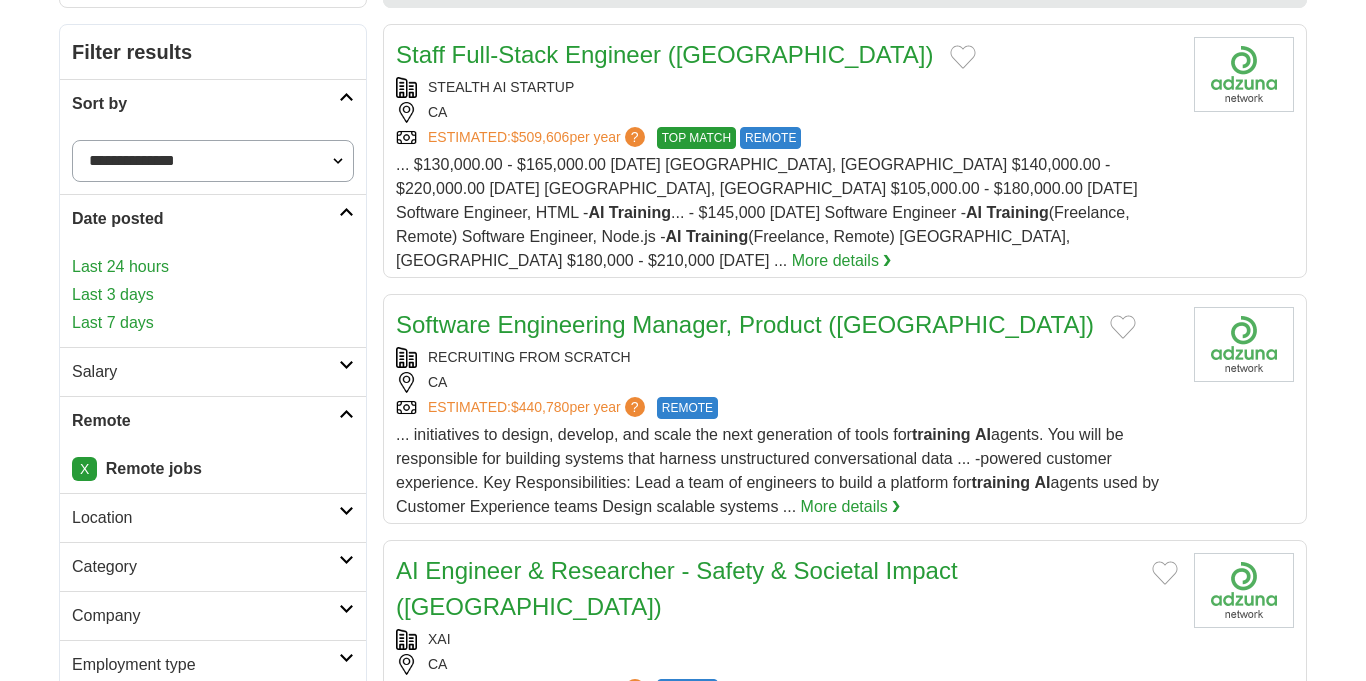 scroll, scrollTop: 328, scrollLeft: 0, axis: vertical 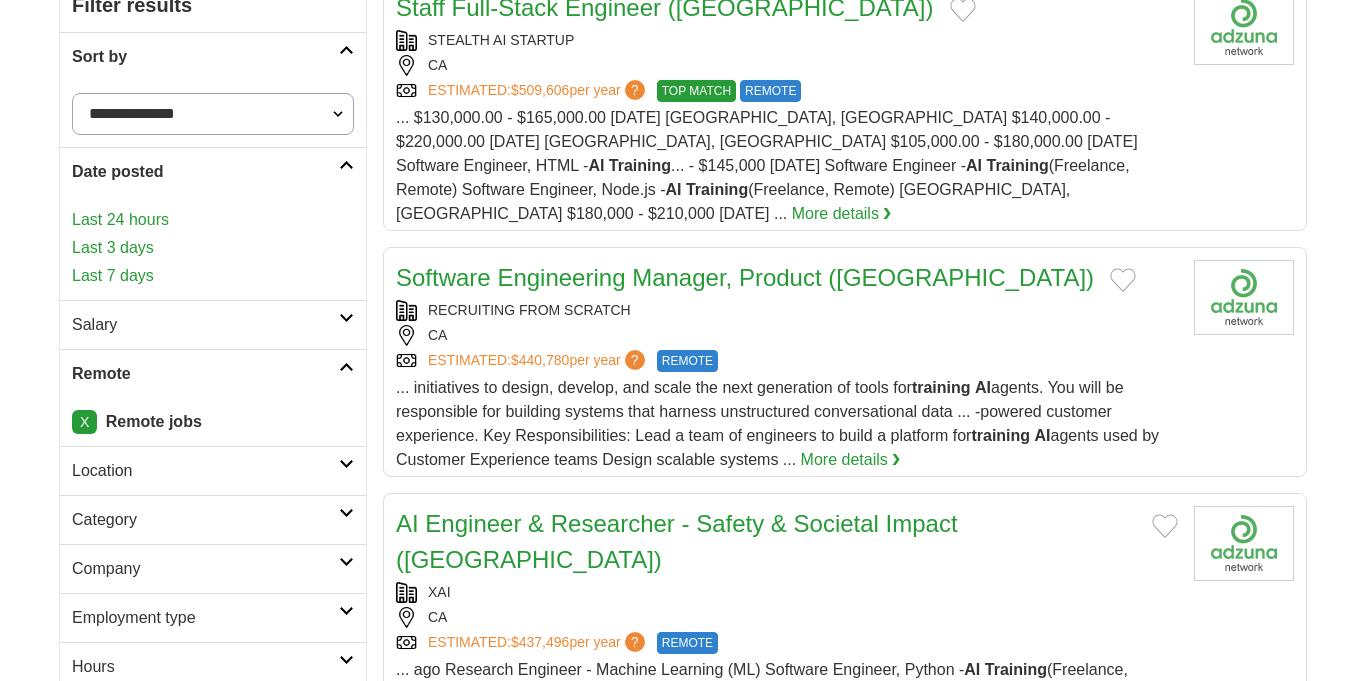 click on "Salary" at bounding box center (213, 324) 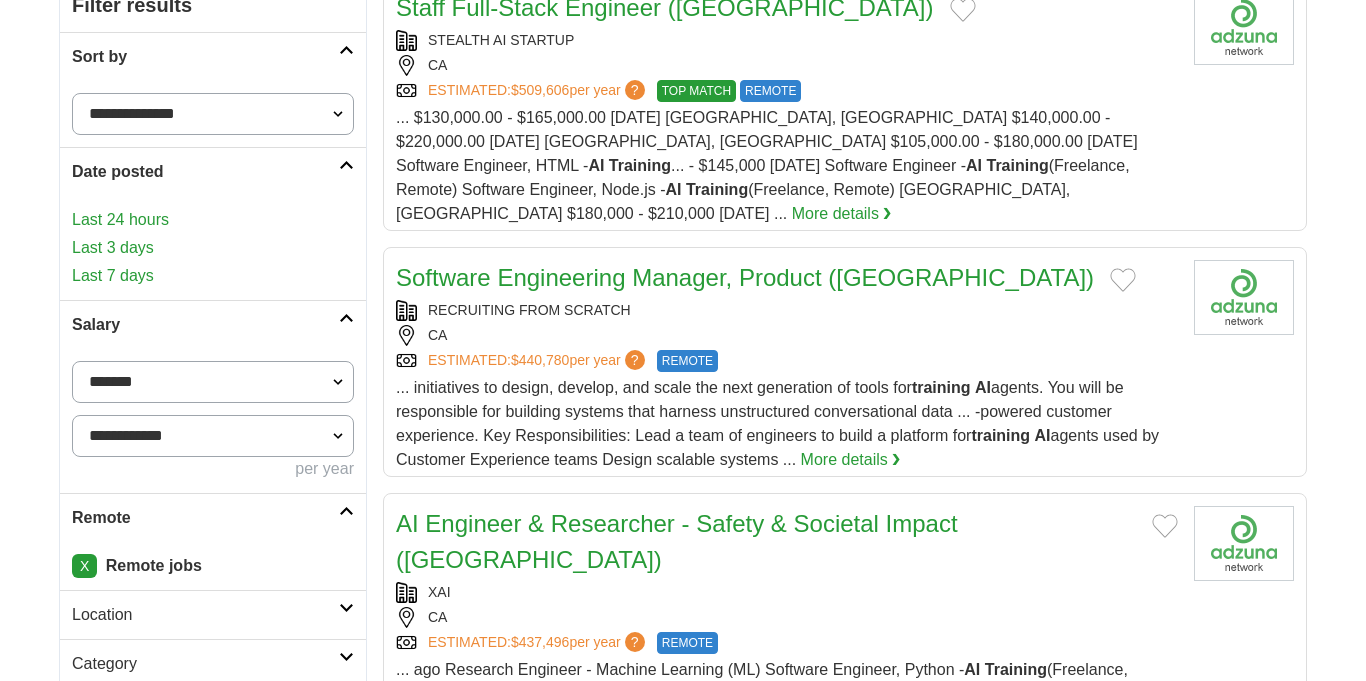 click on "Salary" at bounding box center [213, 324] 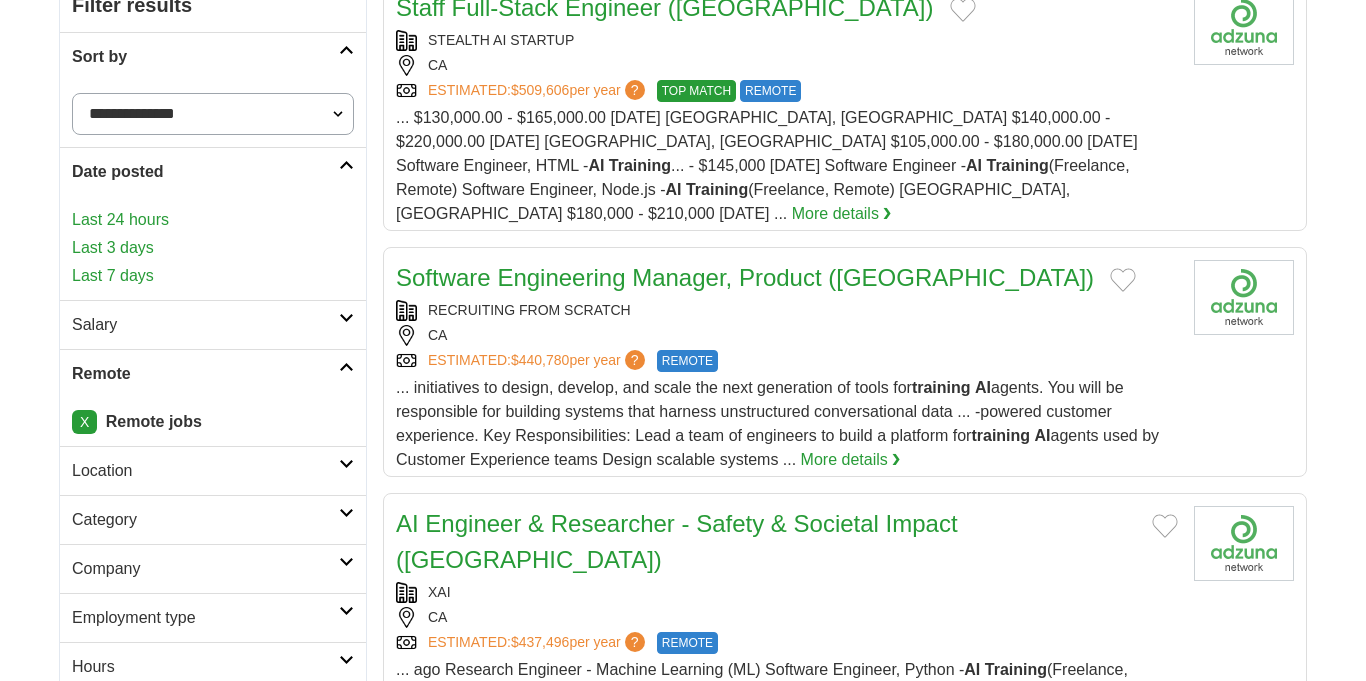 scroll, scrollTop: 492, scrollLeft: 0, axis: vertical 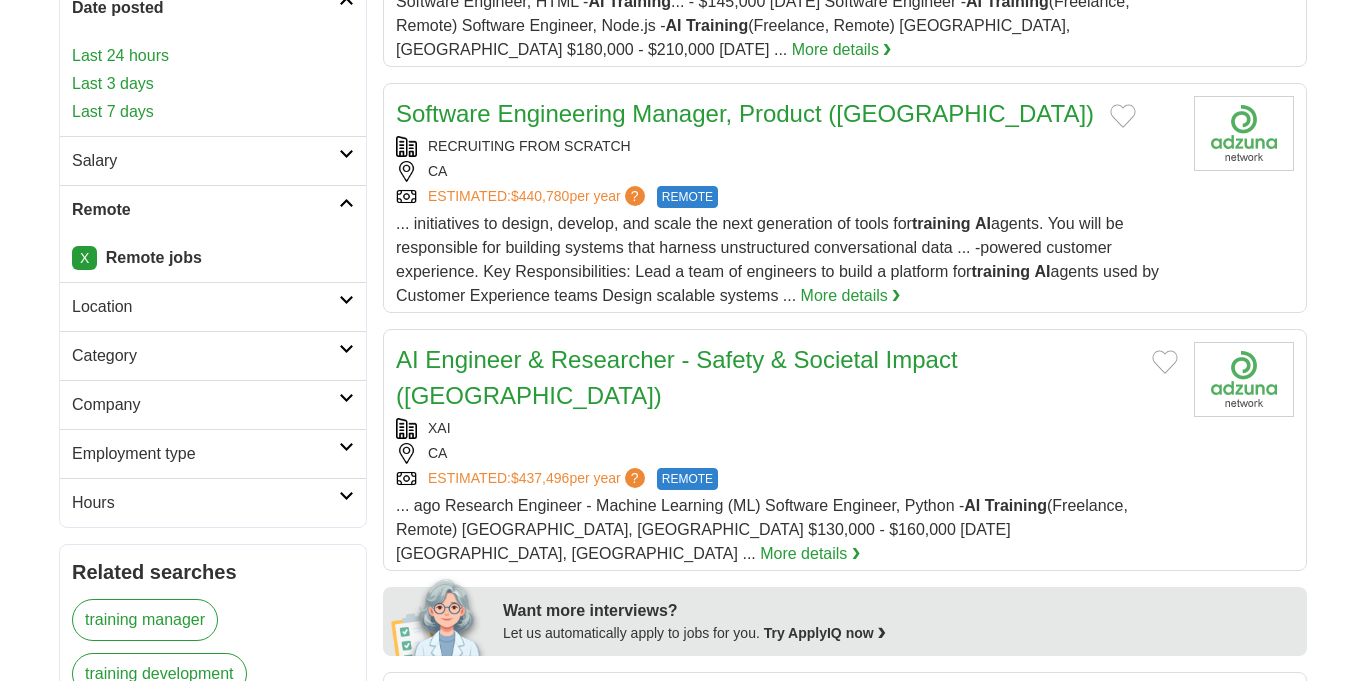 click at bounding box center [346, 300] 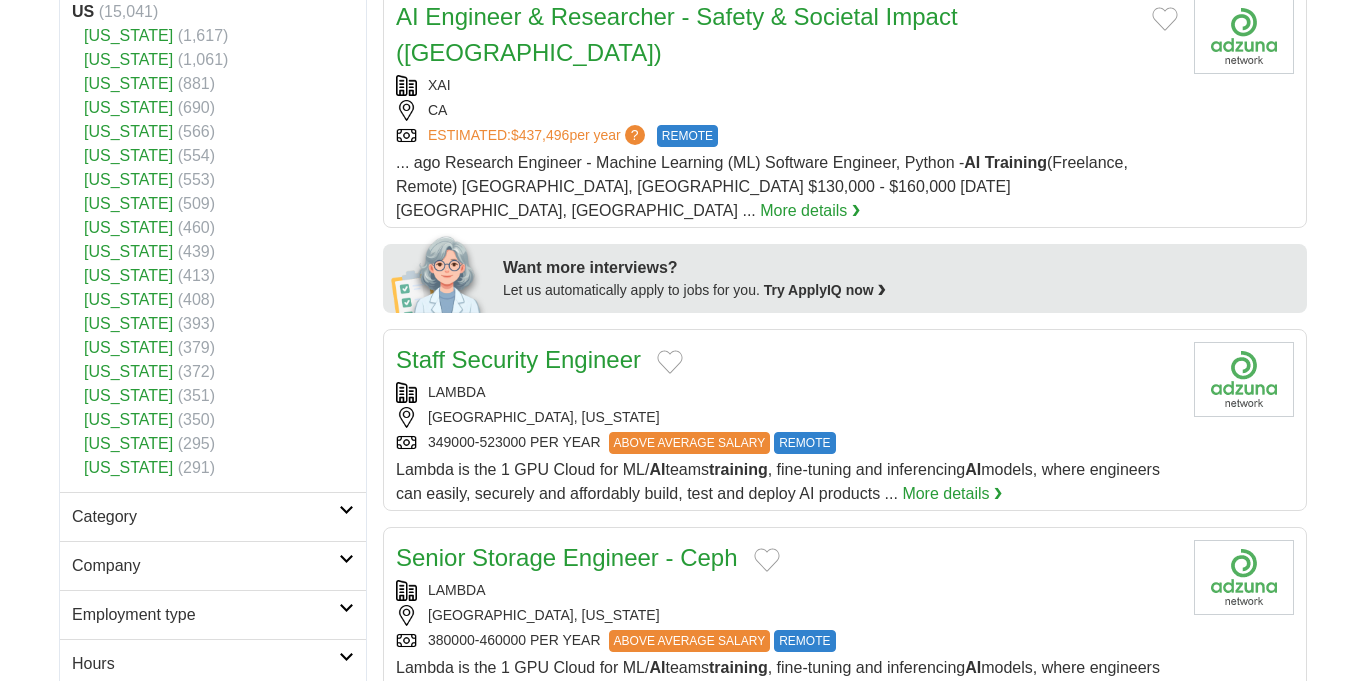 scroll, scrollTop: 984, scrollLeft: 0, axis: vertical 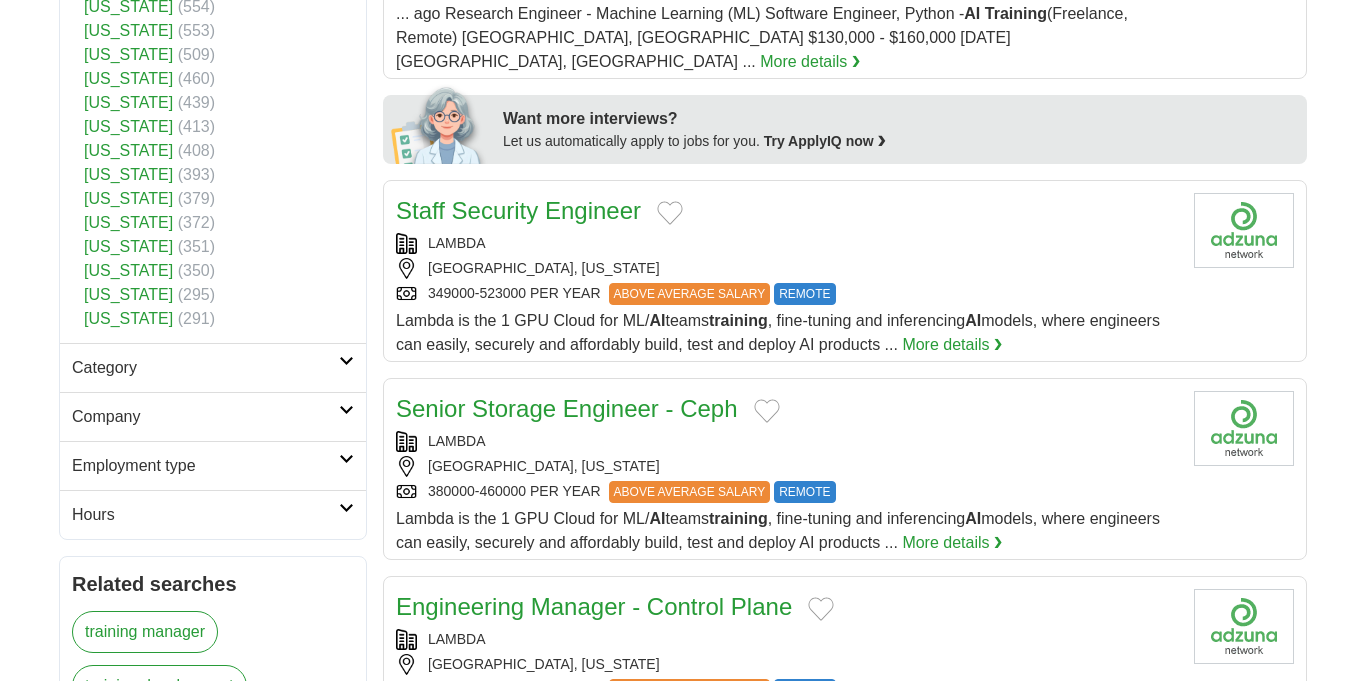 click at bounding box center [346, 361] 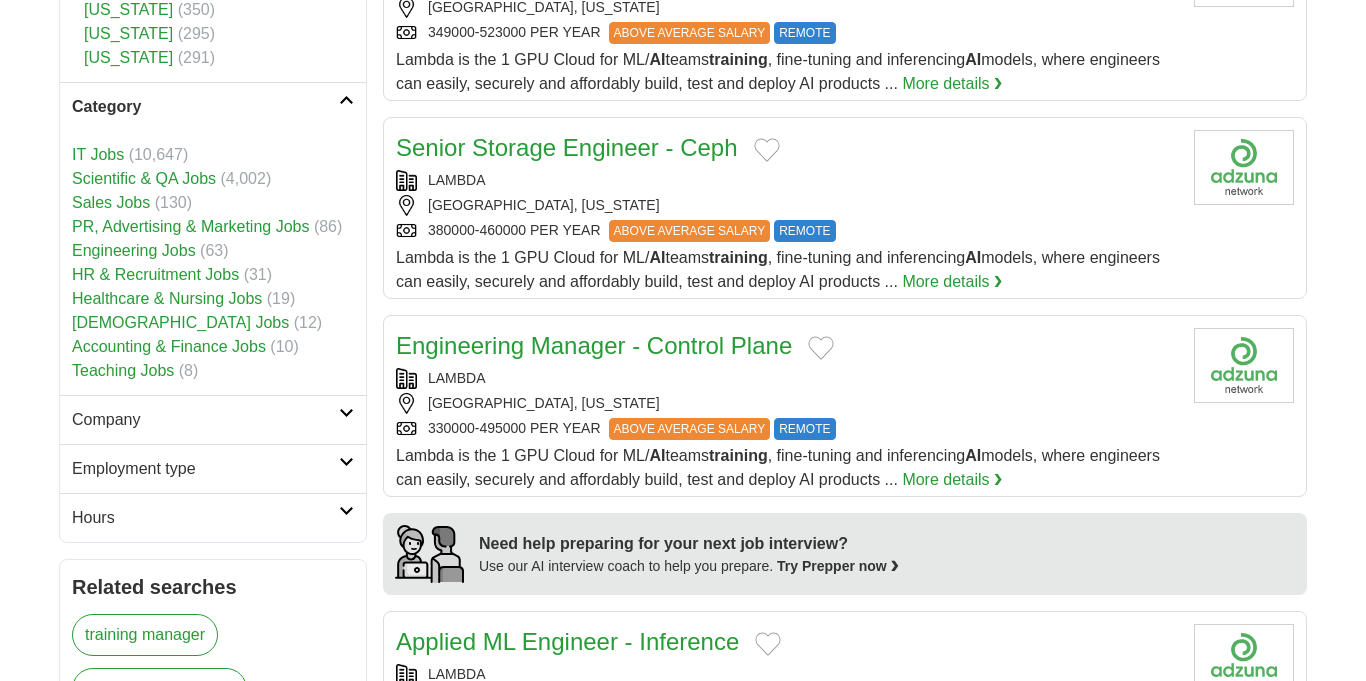 scroll, scrollTop: 1312, scrollLeft: 0, axis: vertical 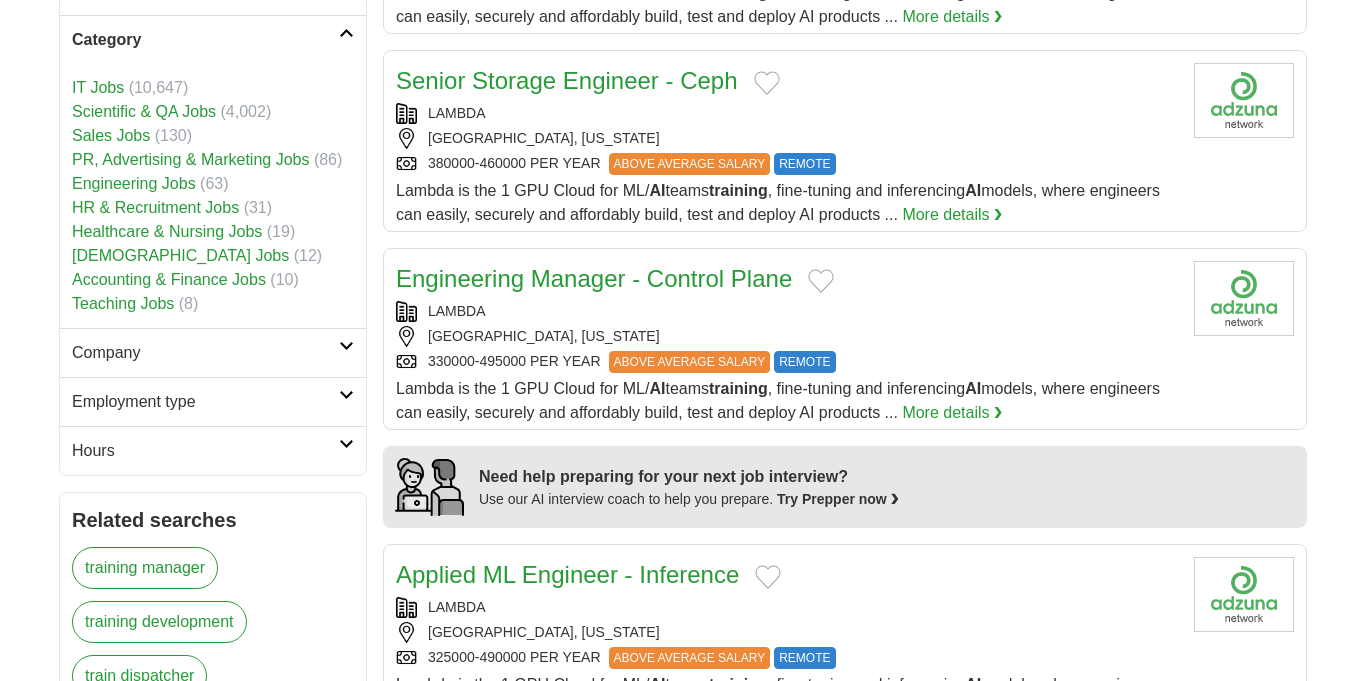 click on "[DEMOGRAPHIC_DATA] Jobs" at bounding box center [180, 255] 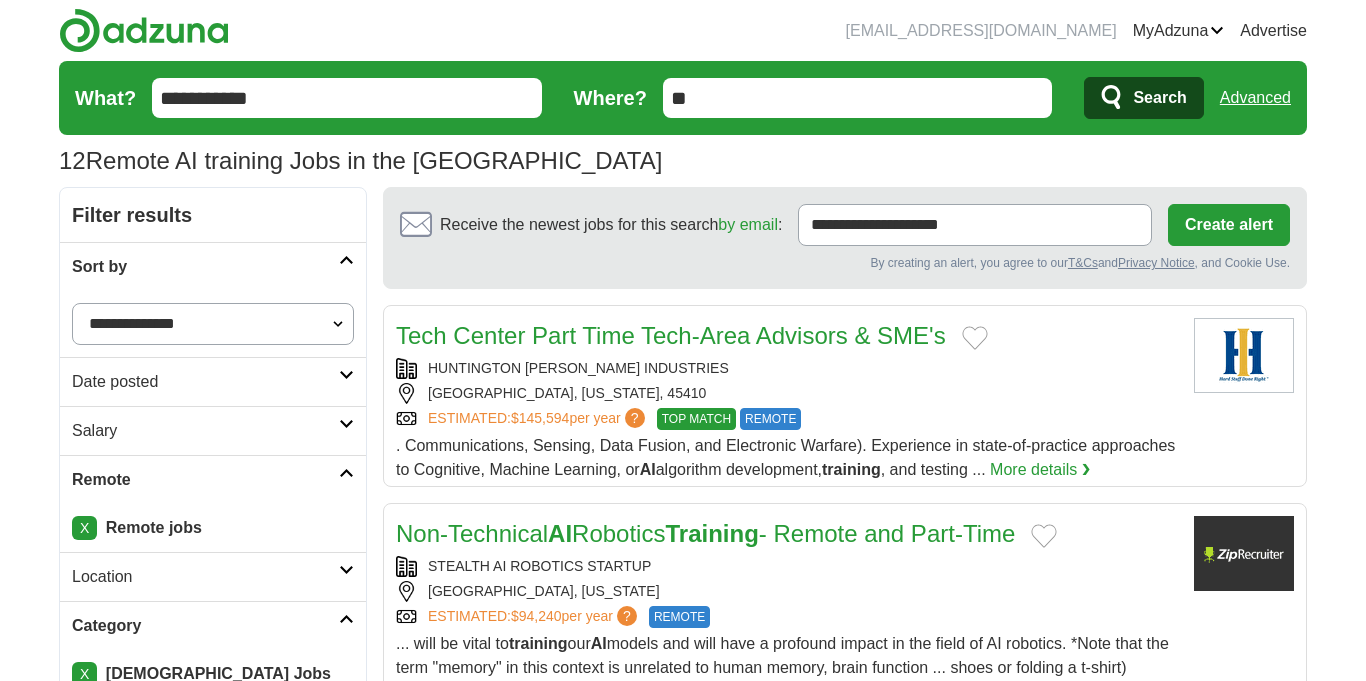scroll, scrollTop: 0, scrollLeft: 0, axis: both 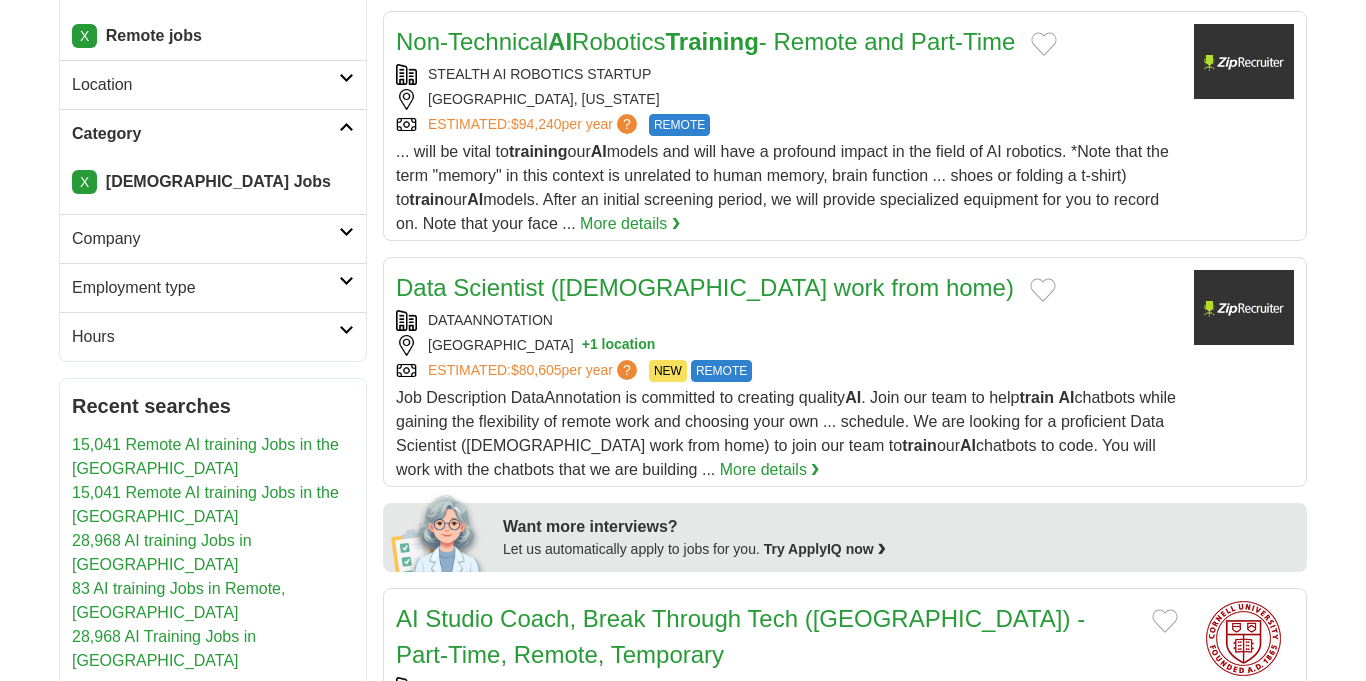 click at bounding box center [346, 281] 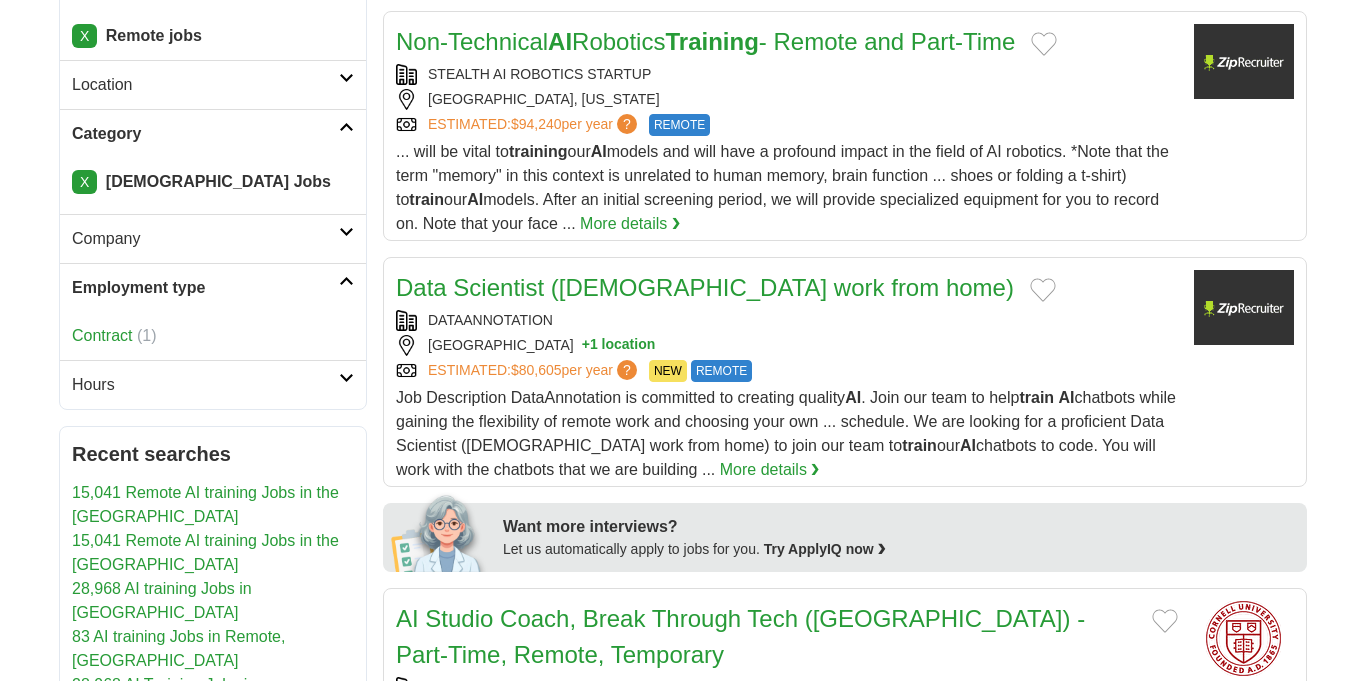 click at bounding box center (346, 281) 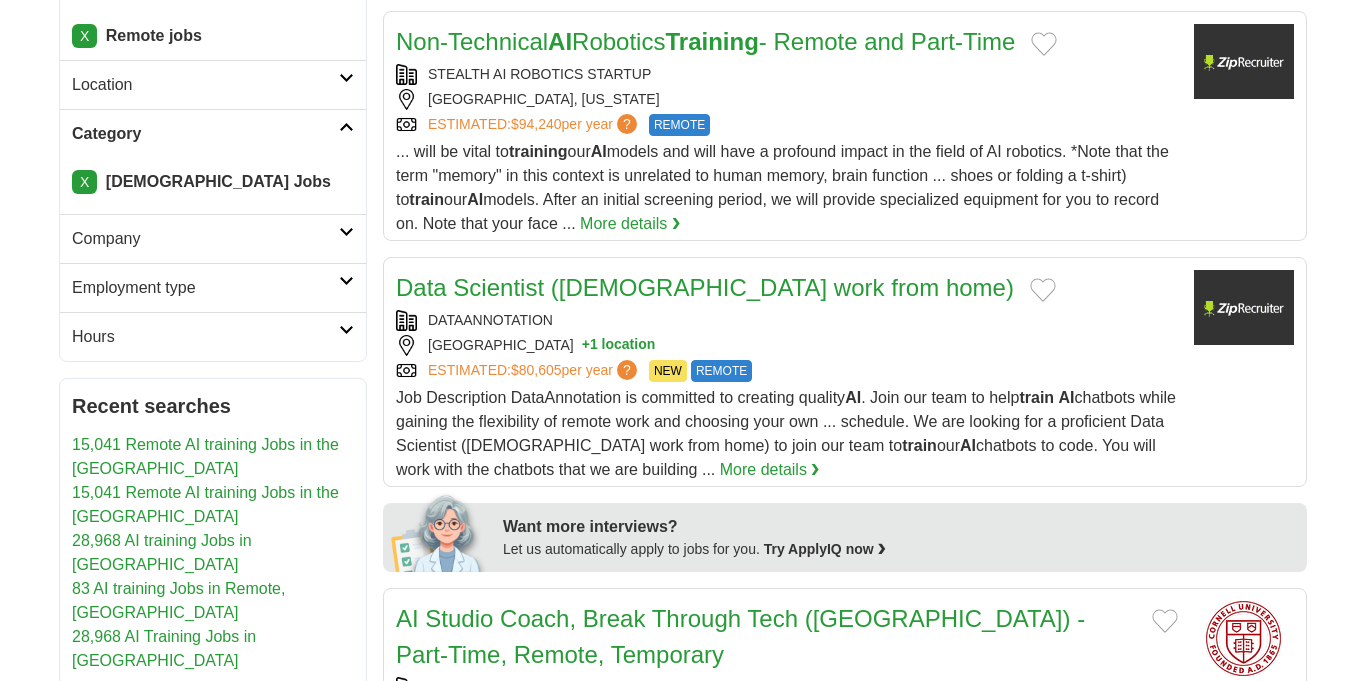 click at bounding box center (346, 330) 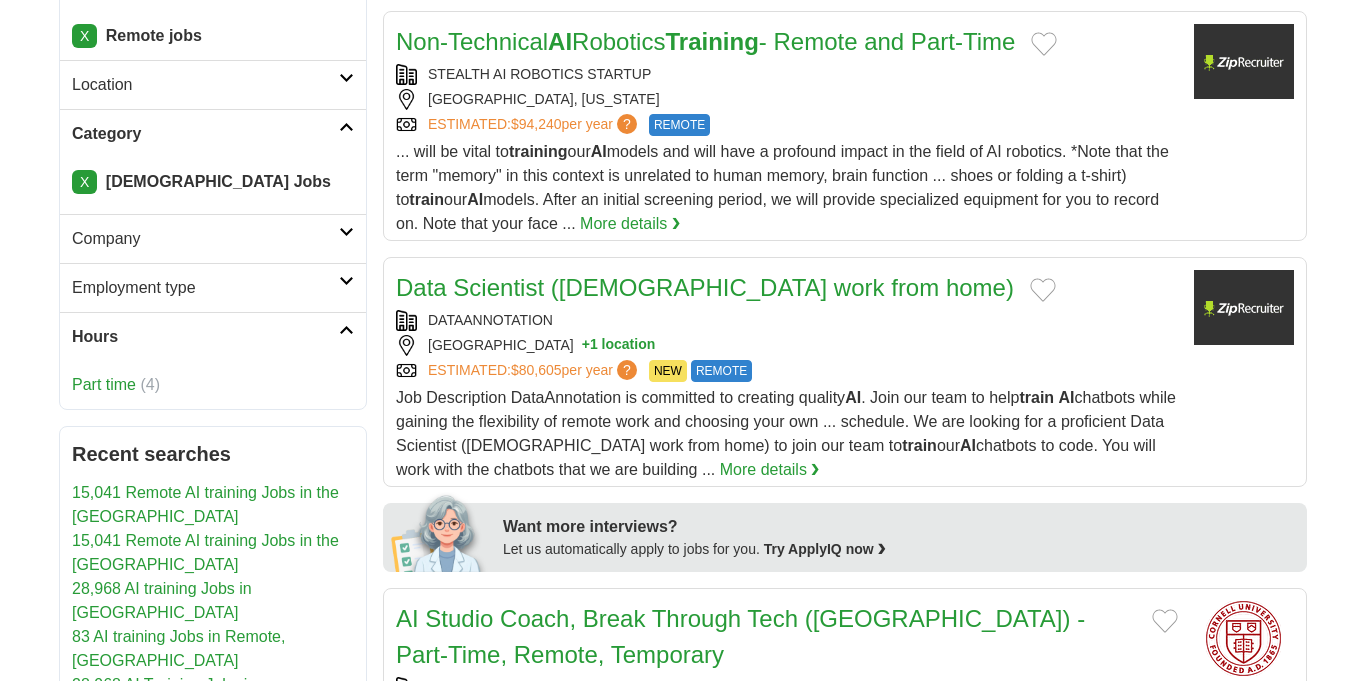click at bounding box center (346, 330) 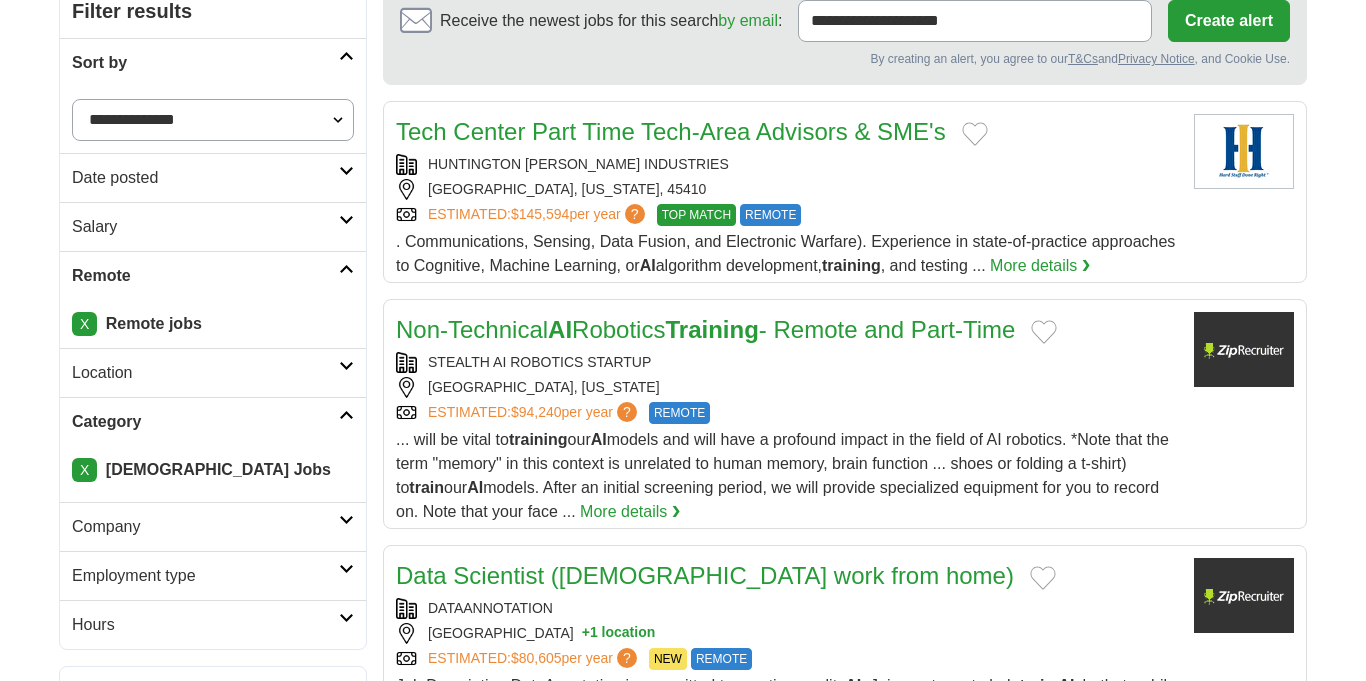 scroll, scrollTop: 0, scrollLeft: 0, axis: both 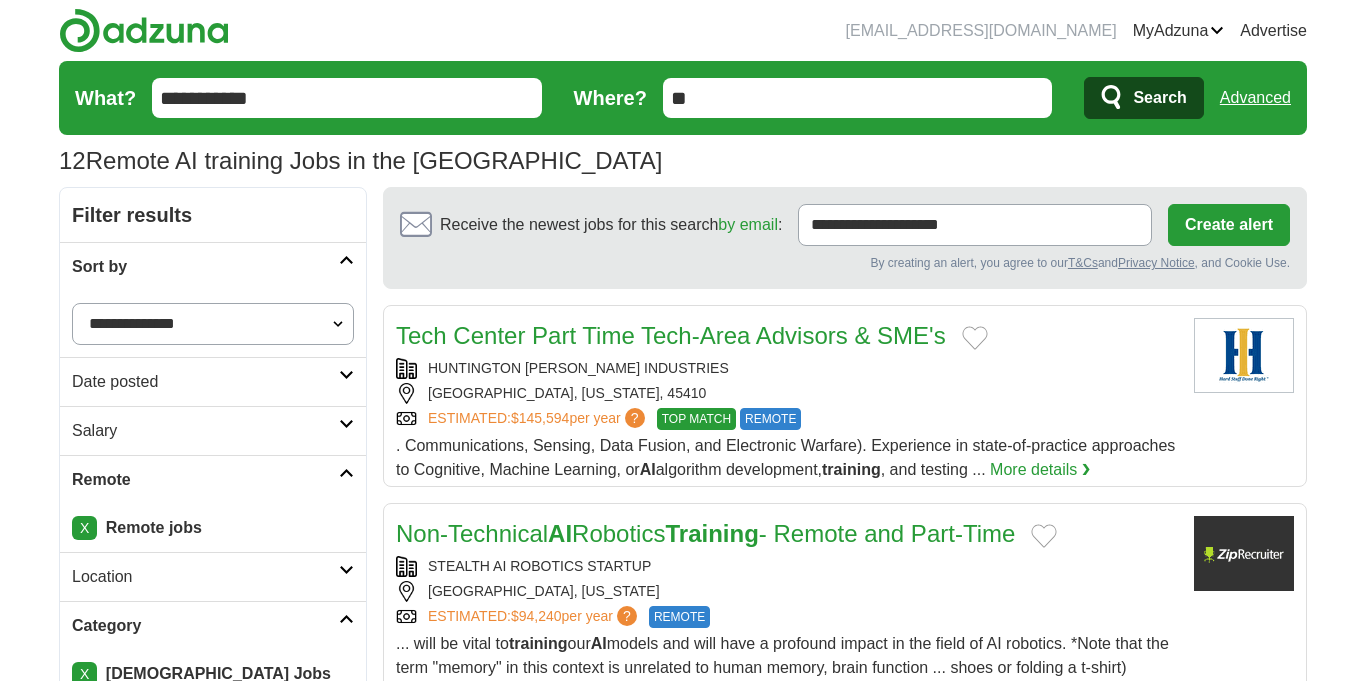 click on "Create alert" at bounding box center [1229, 225] 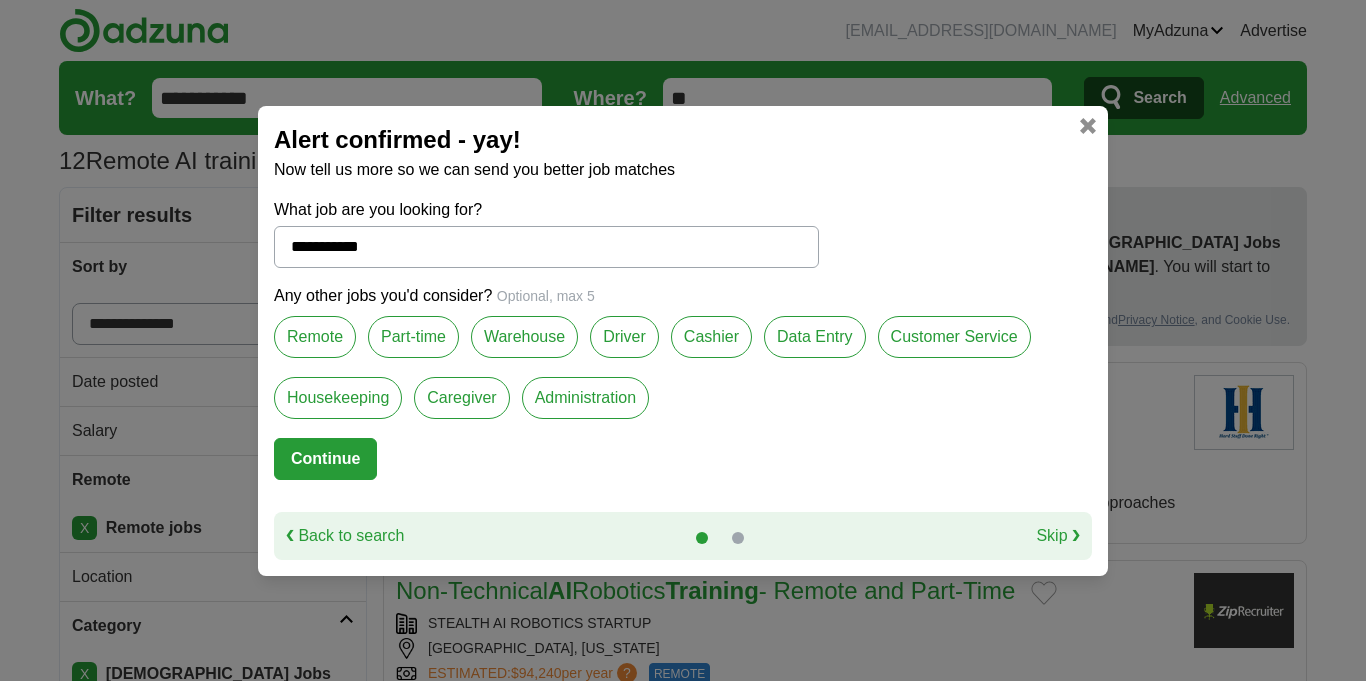 click on "Remote" at bounding box center [315, 337] 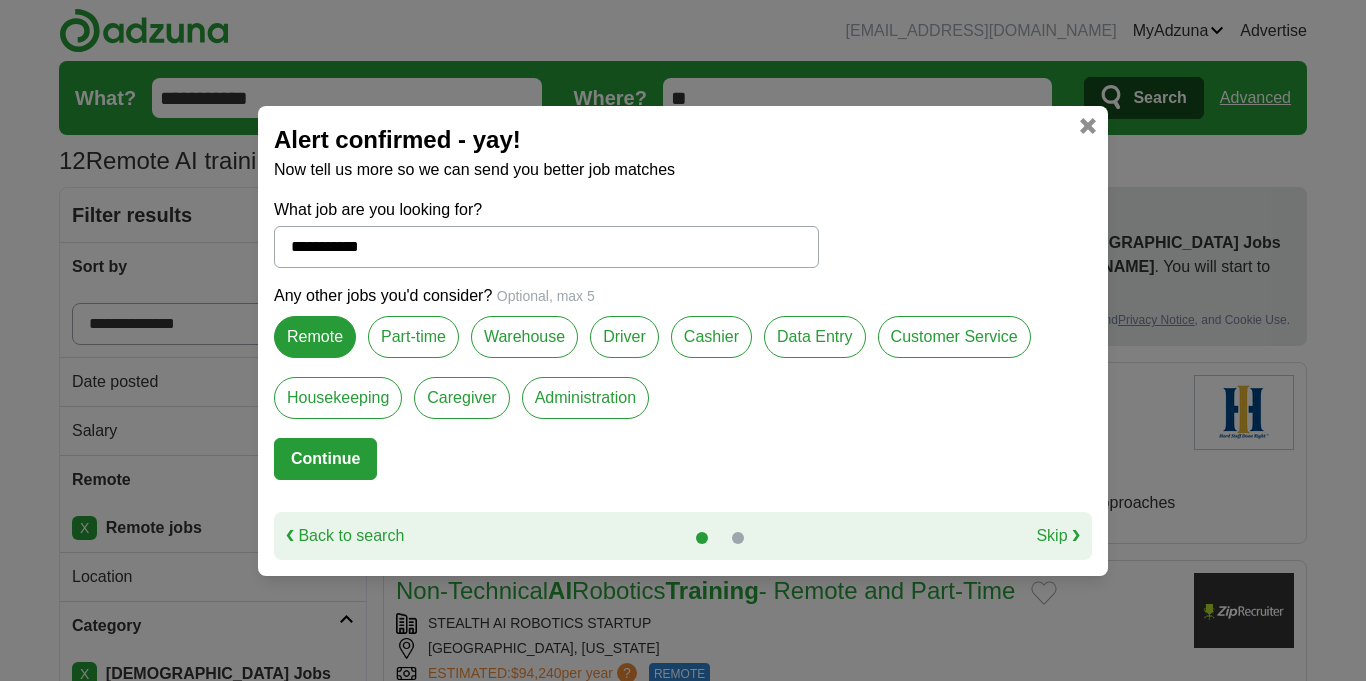 click on "Part-time" at bounding box center [413, 337] 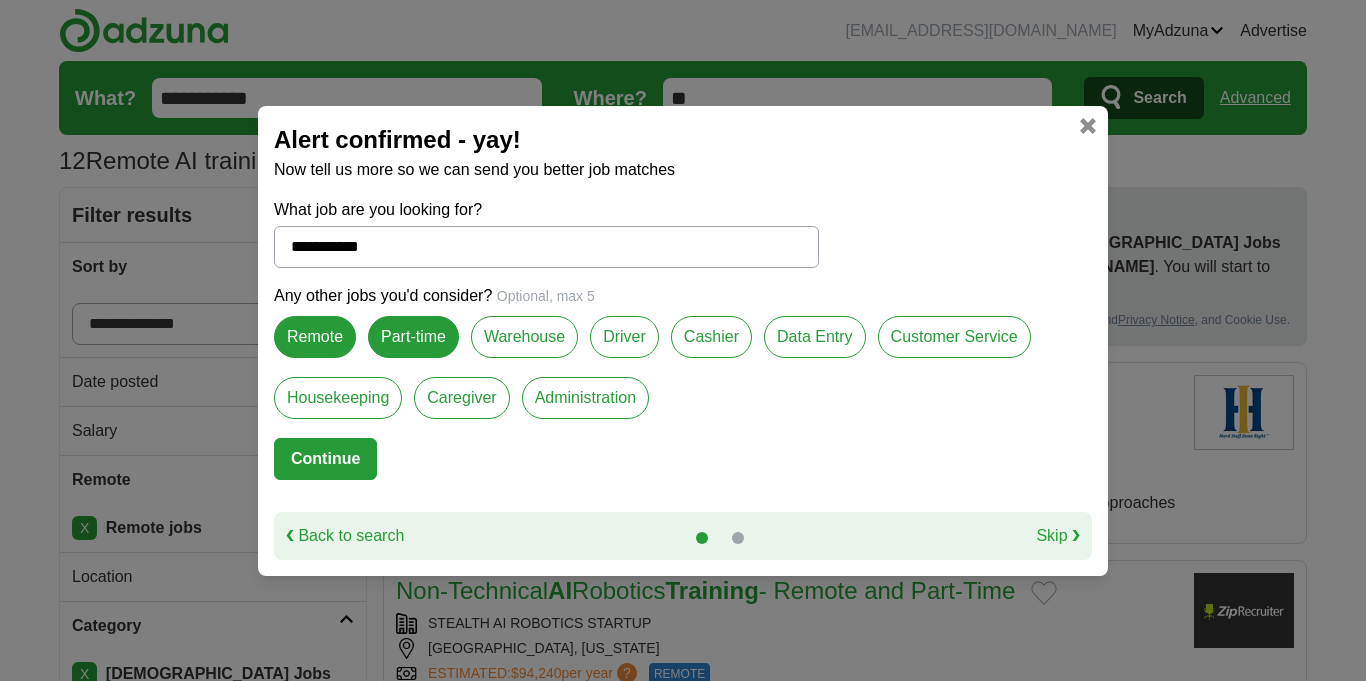 click on "Continue" at bounding box center (325, 459) 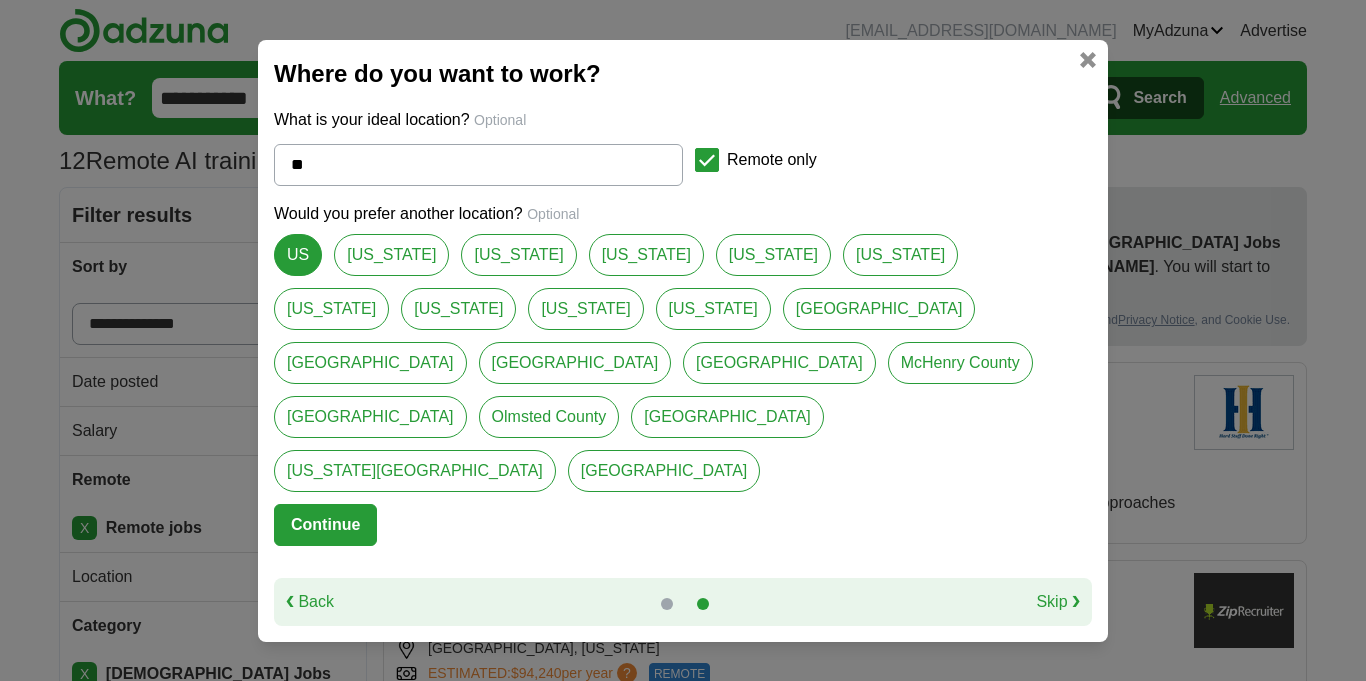 click on "Continue" at bounding box center [325, 525] 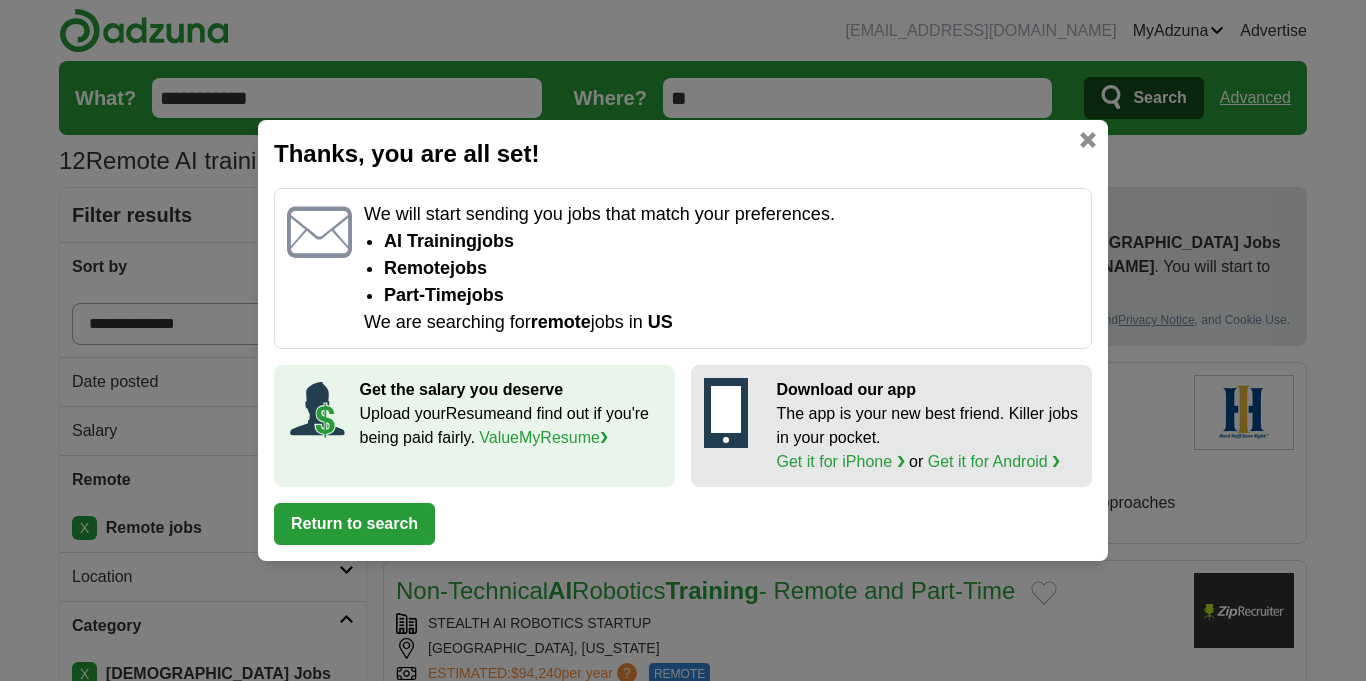 click on "Return to search" at bounding box center [354, 524] 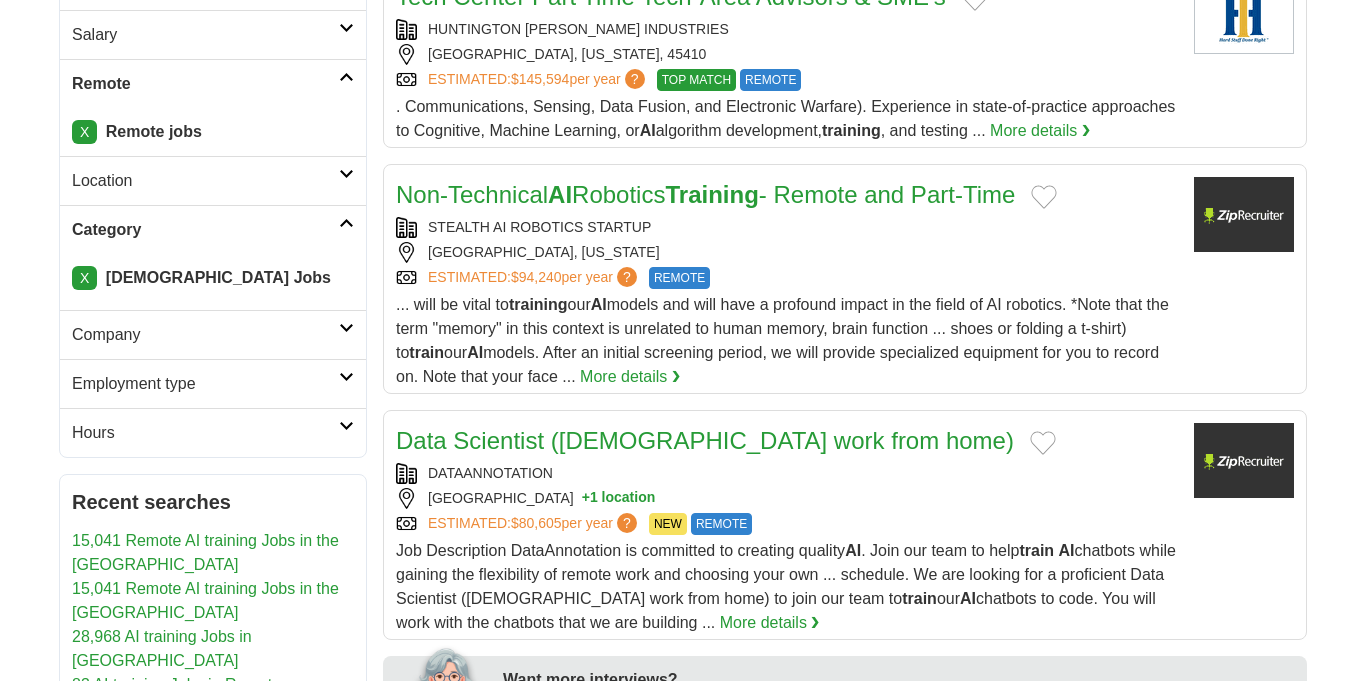 scroll, scrollTop: 328, scrollLeft: 0, axis: vertical 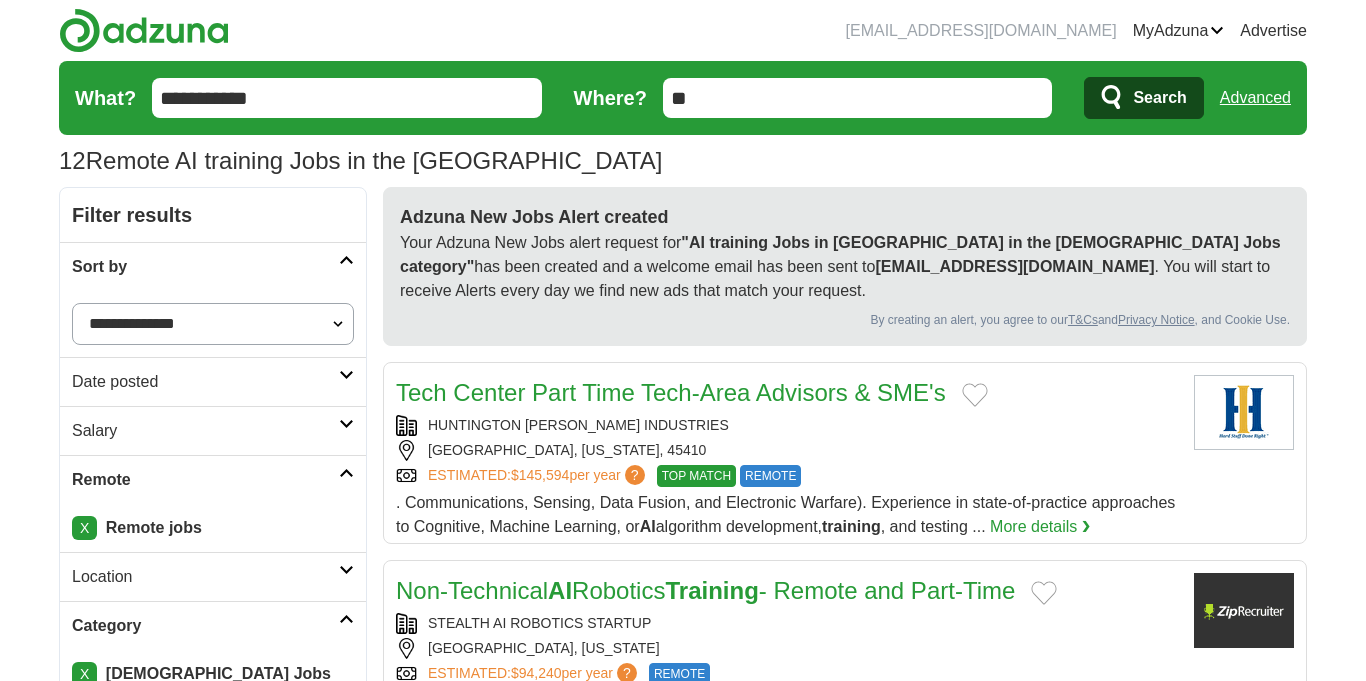 click on "Date posted" at bounding box center [205, 382] 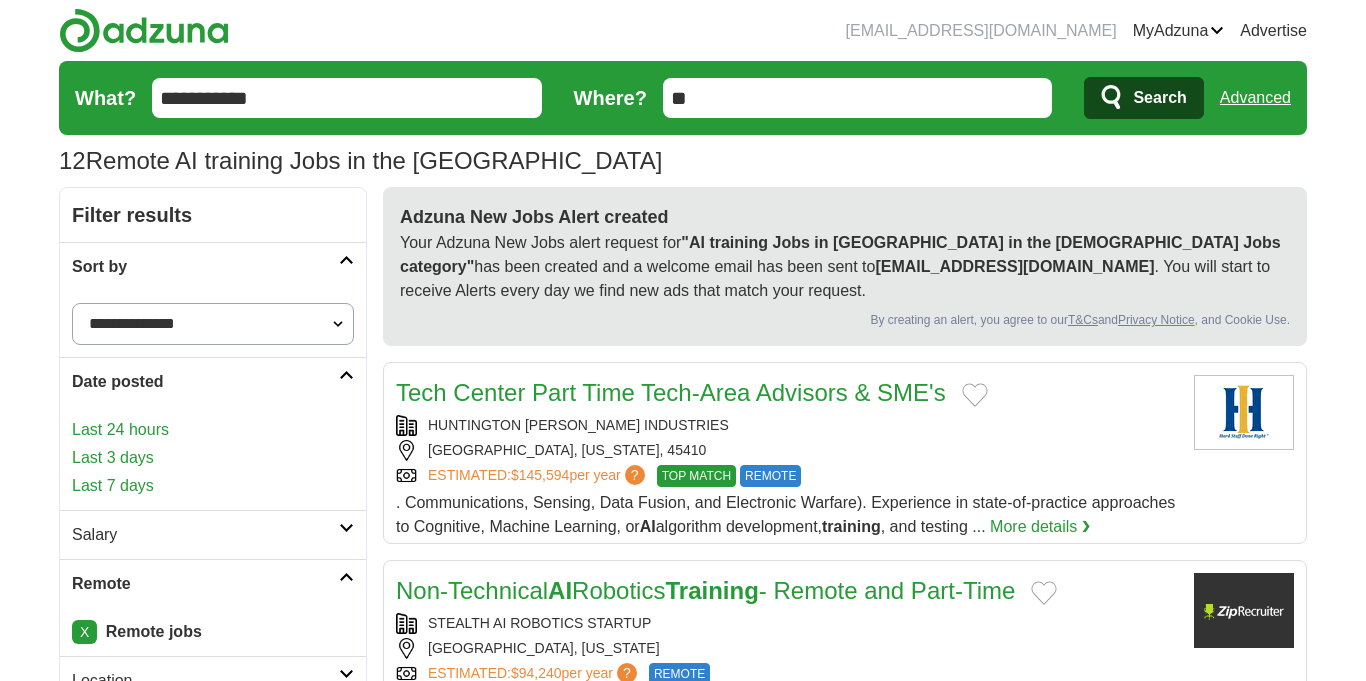 click on "Last 7 days" at bounding box center (213, 486) 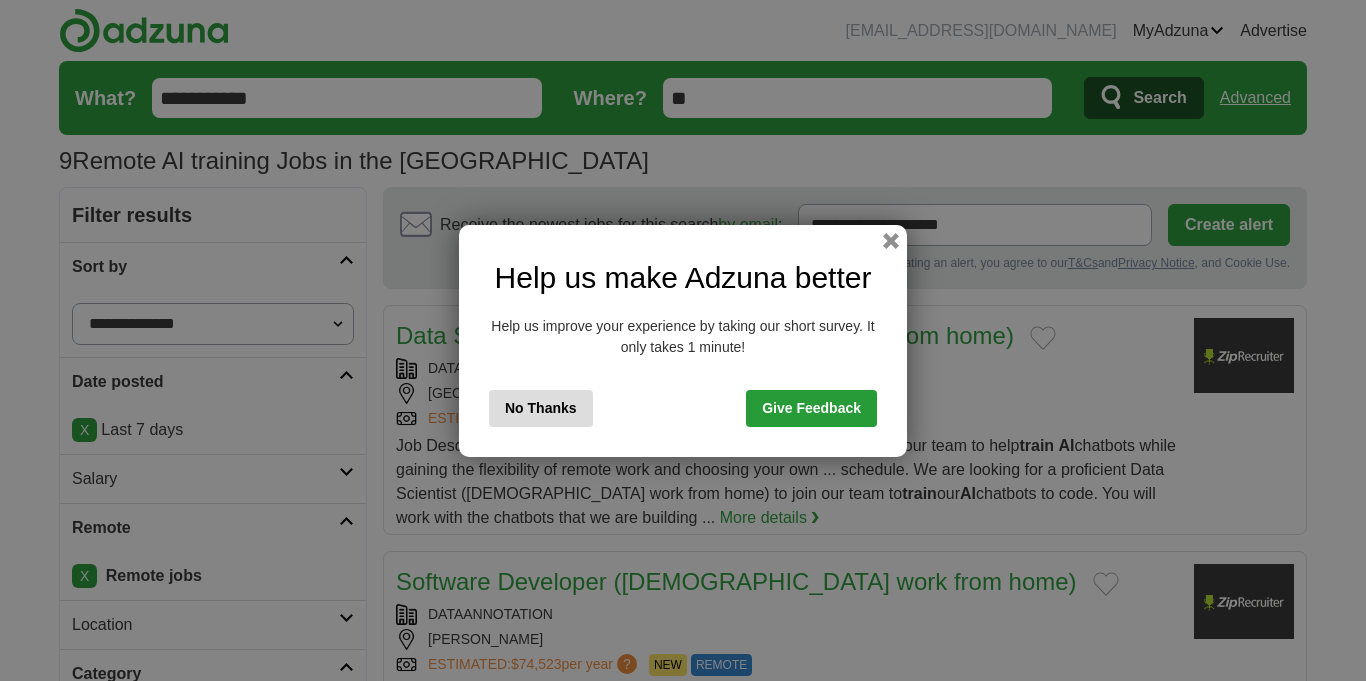 scroll, scrollTop: 0, scrollLeft: 0, axis: both 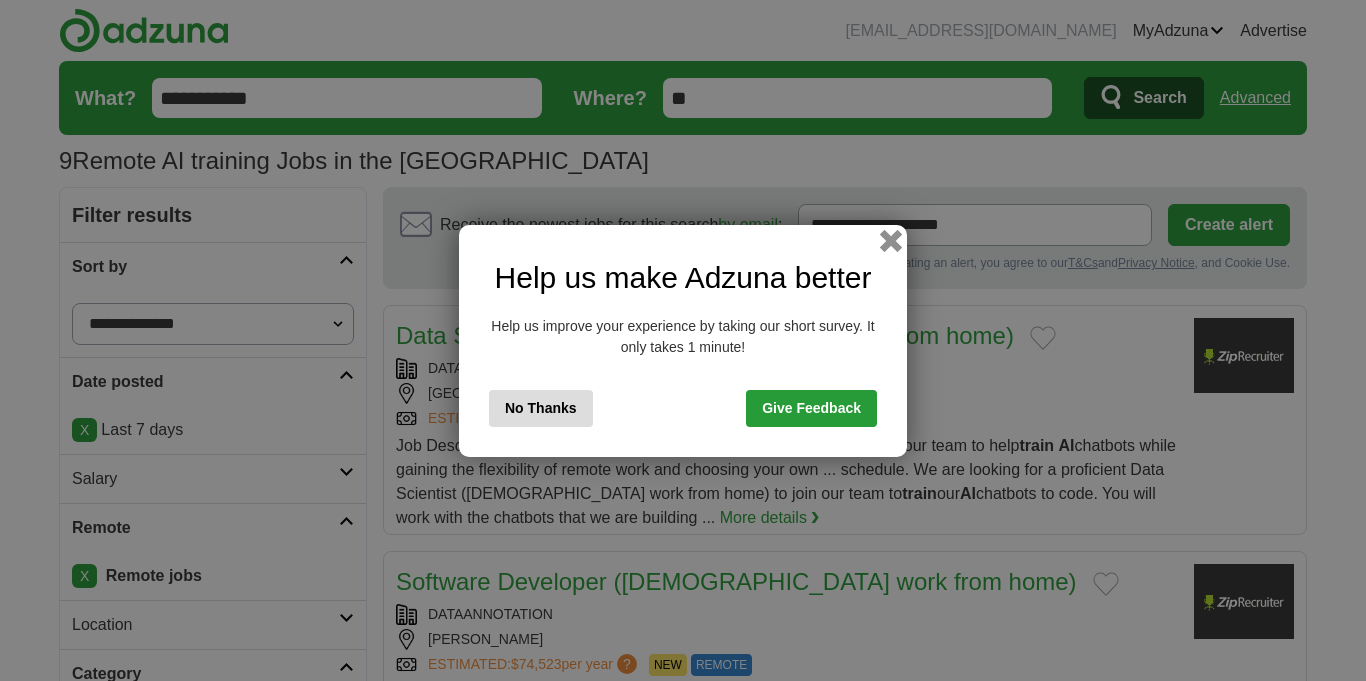 click at bounding box center (891, 240) 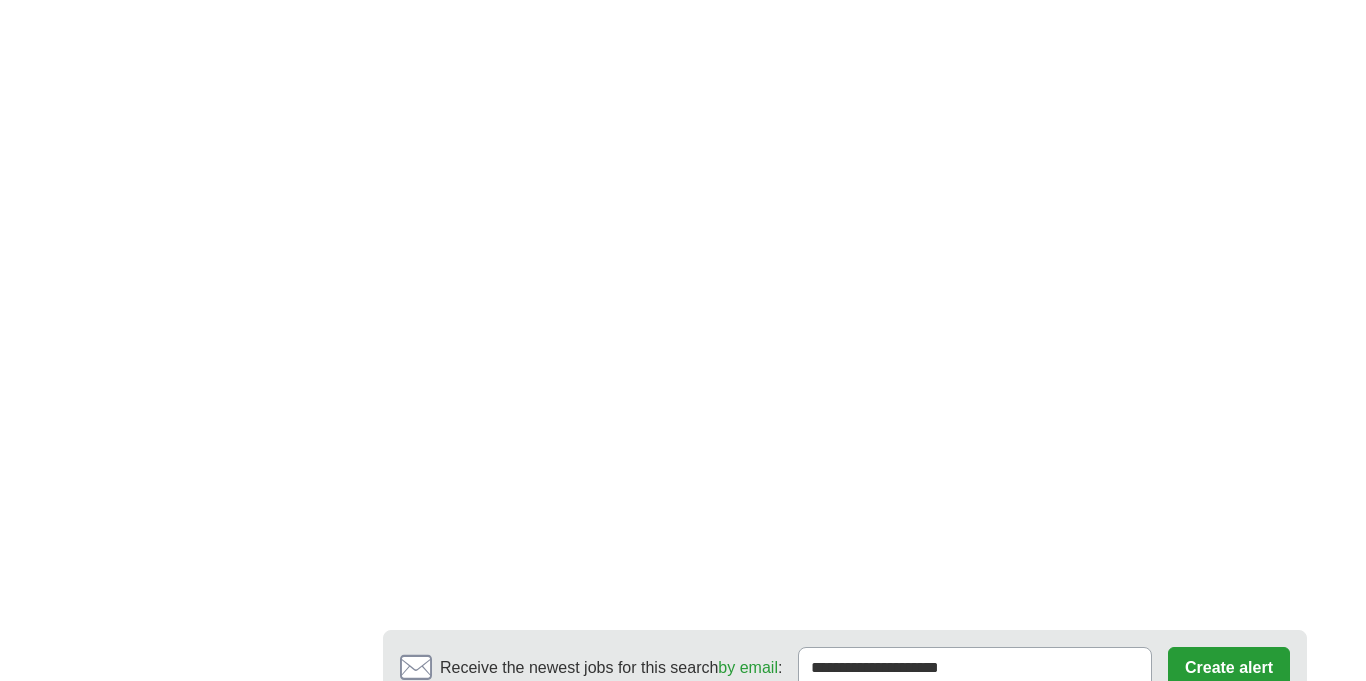 scroll, scrollTop: 2624, scrollLeft: 0, axis: vertical 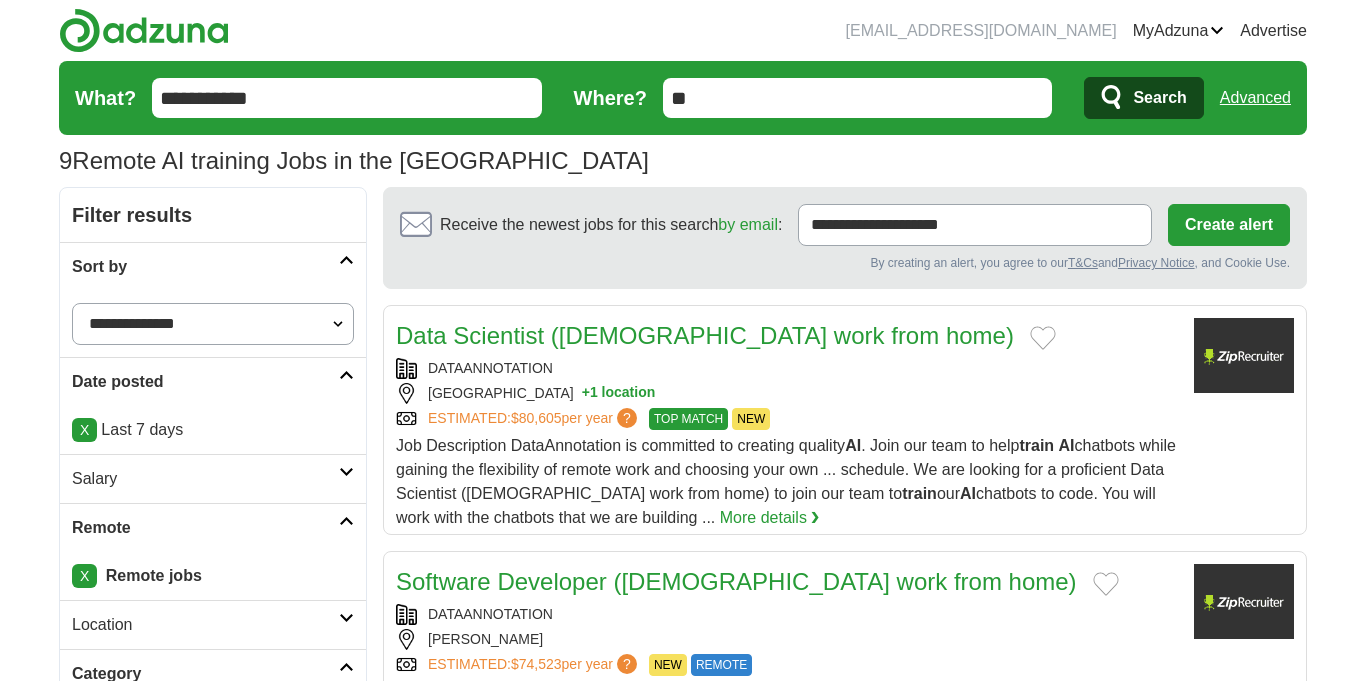 click on "Data Scientist (part-time work from home)" at bounding box center [705, 335] 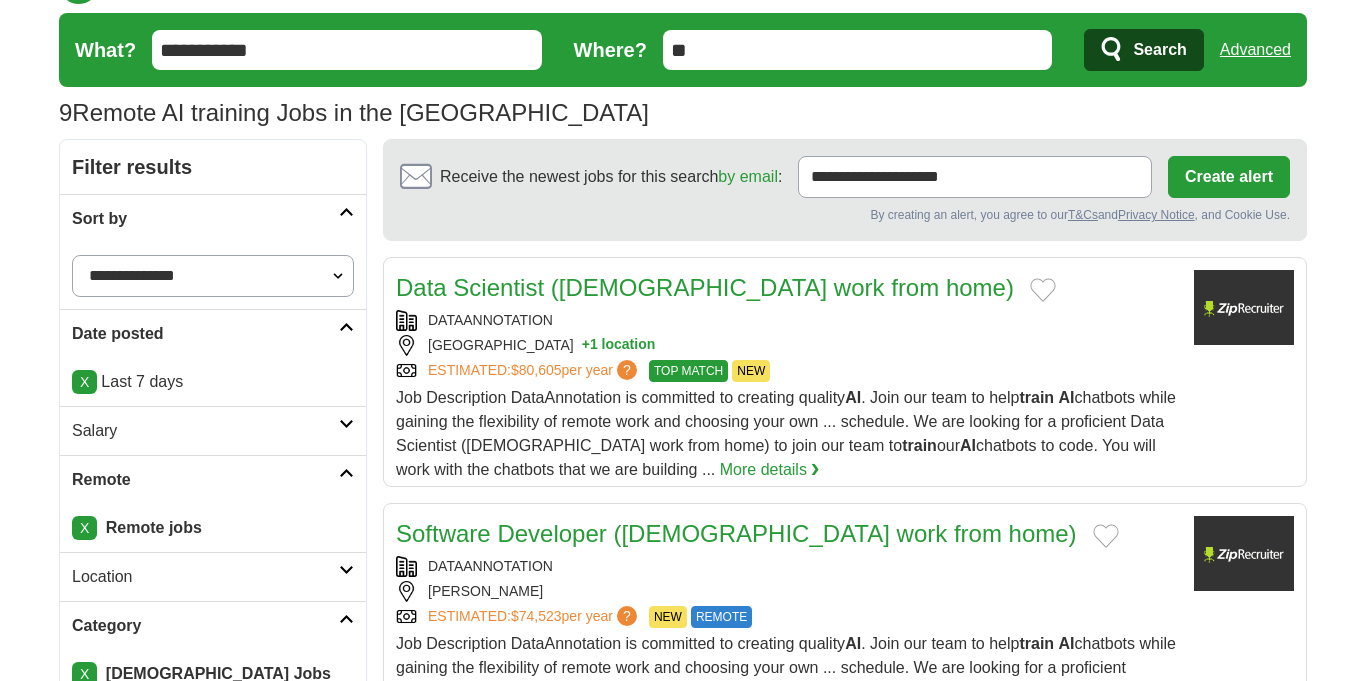 scroll, scrollTop: 0, scrollLeft: 0, axis: both 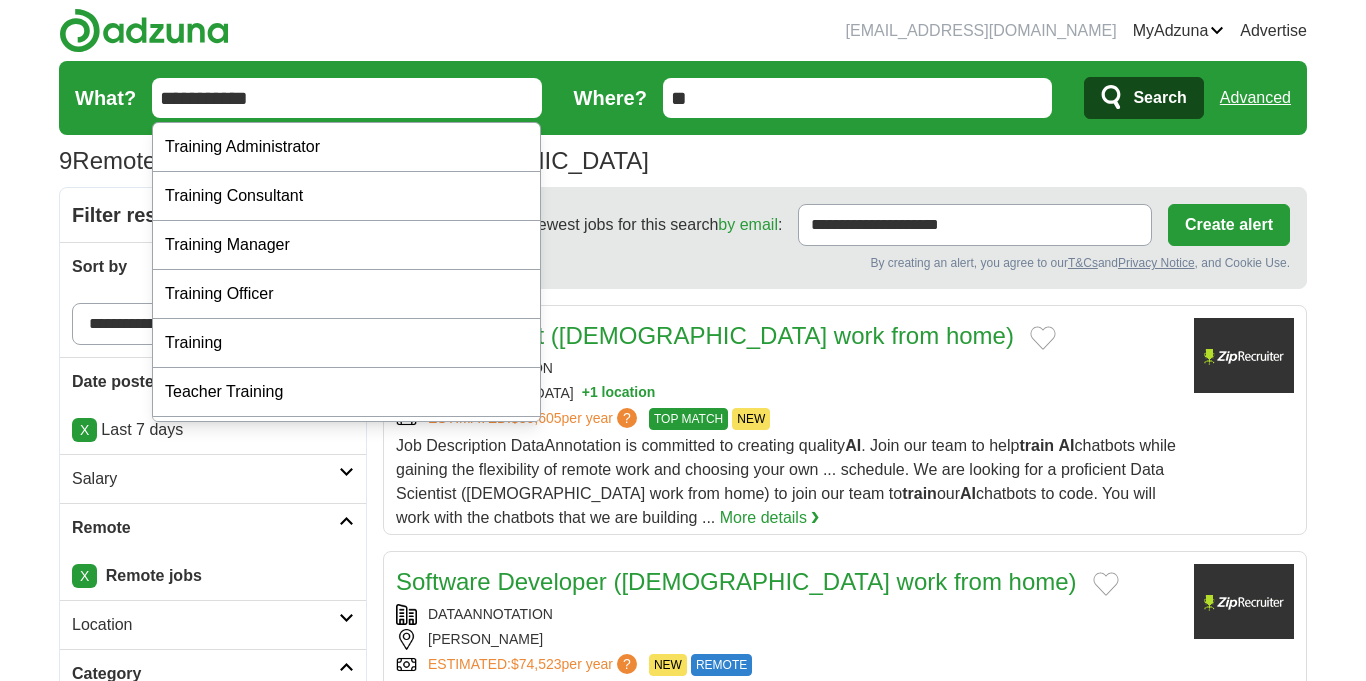 drag, startPoint x: 261, startPoint y: 96, endPoint x: 0, endPoint y: 50, distance: 265.02264 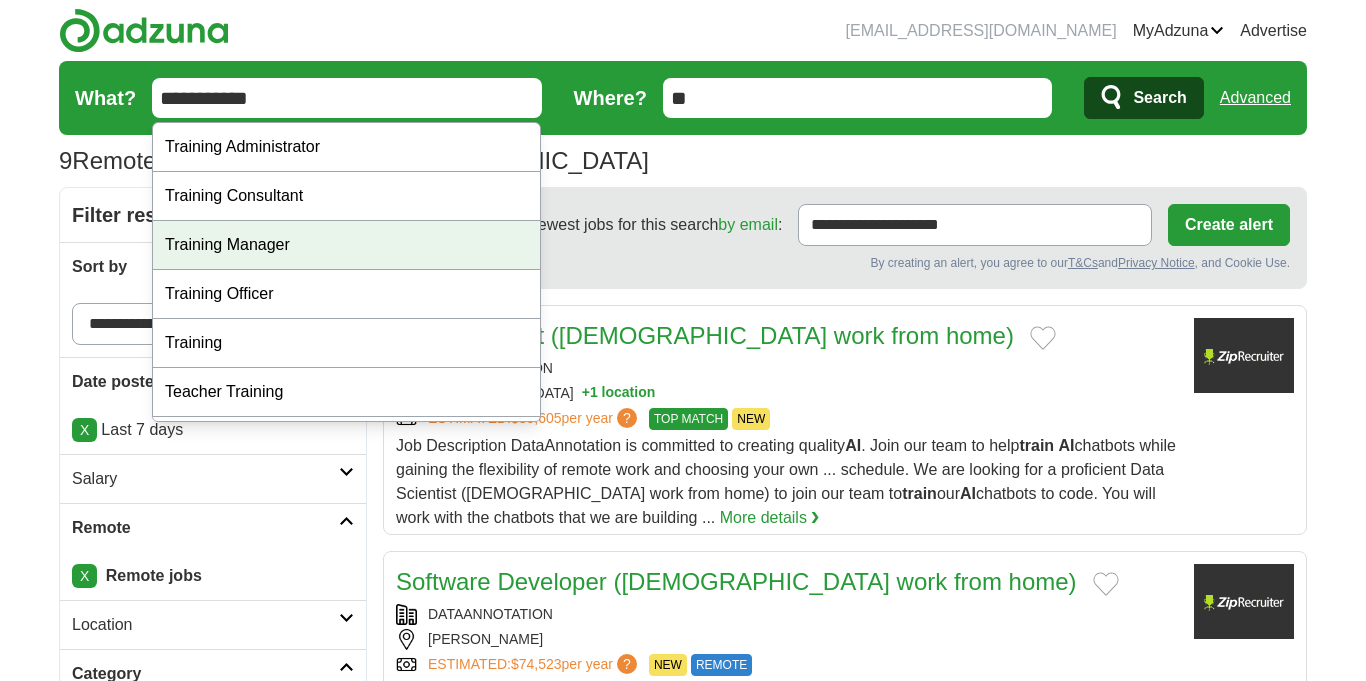 click on "Training Manager" at bounding box center [346, 245] 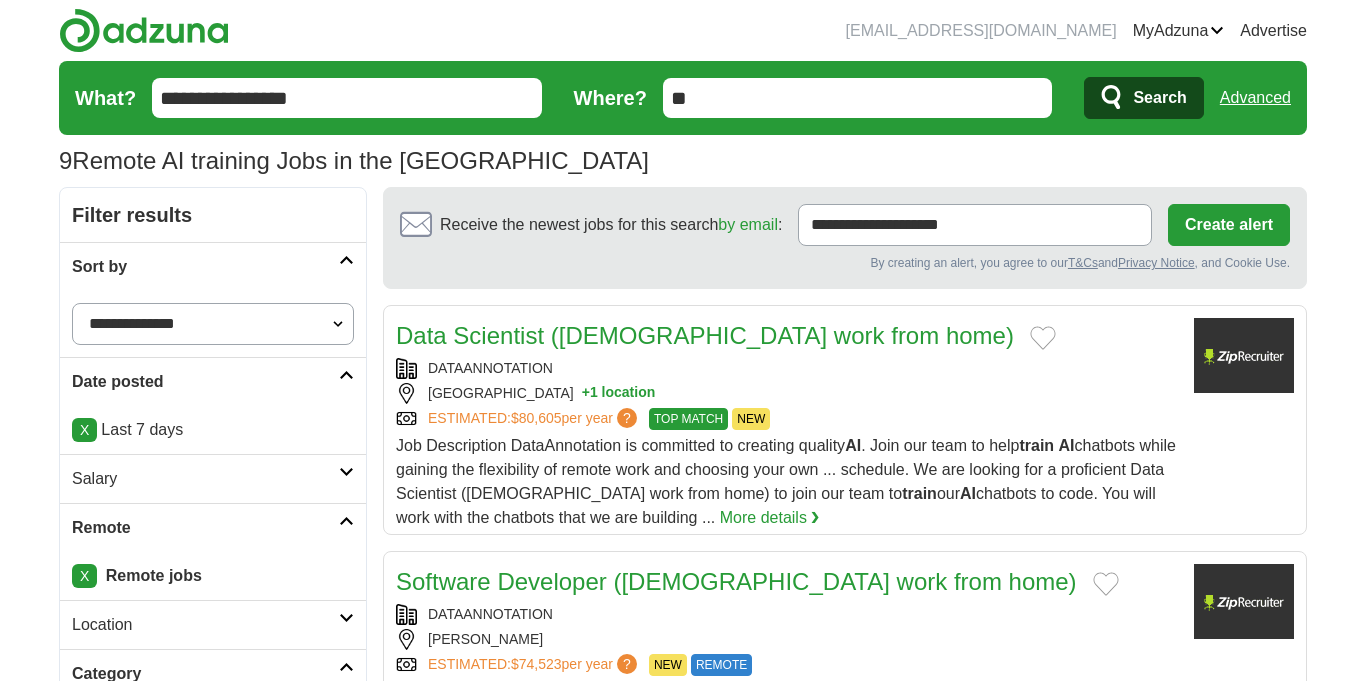 click on "Search" at bounding box center [1159, 98] 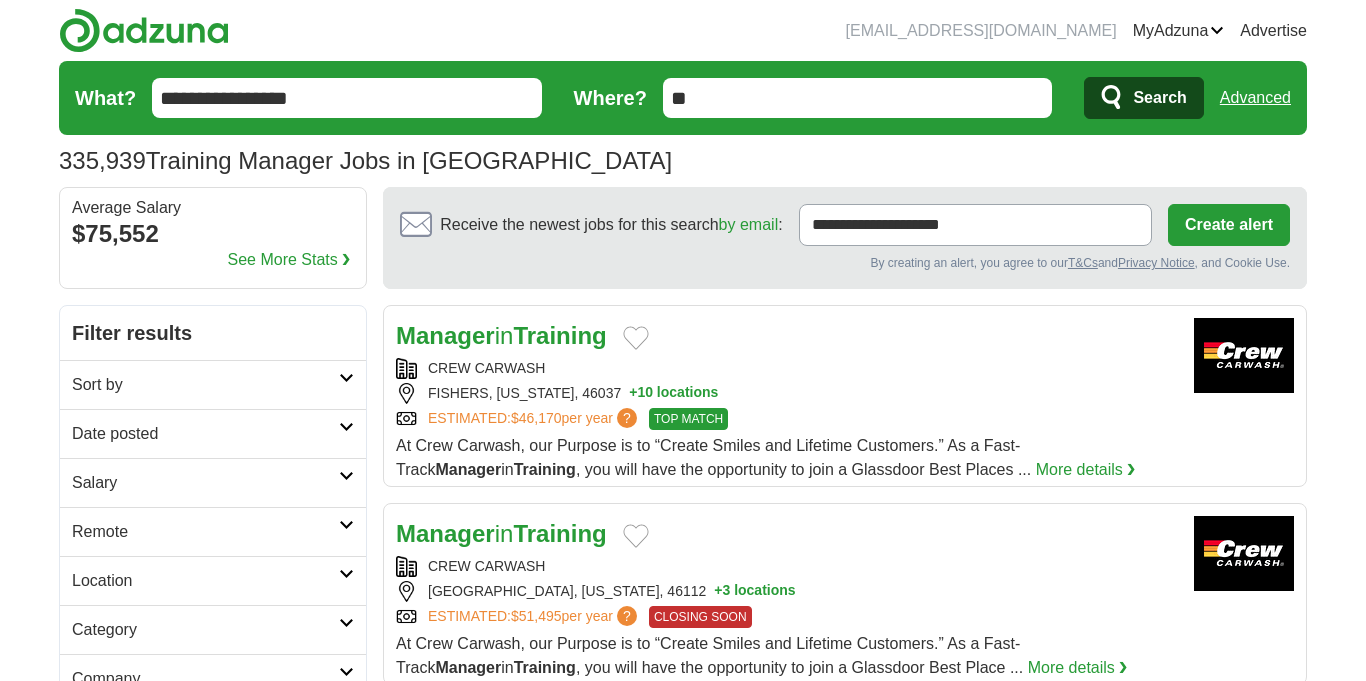 scroll, scrollTop: 0, scrollLeft: 0, axis: both 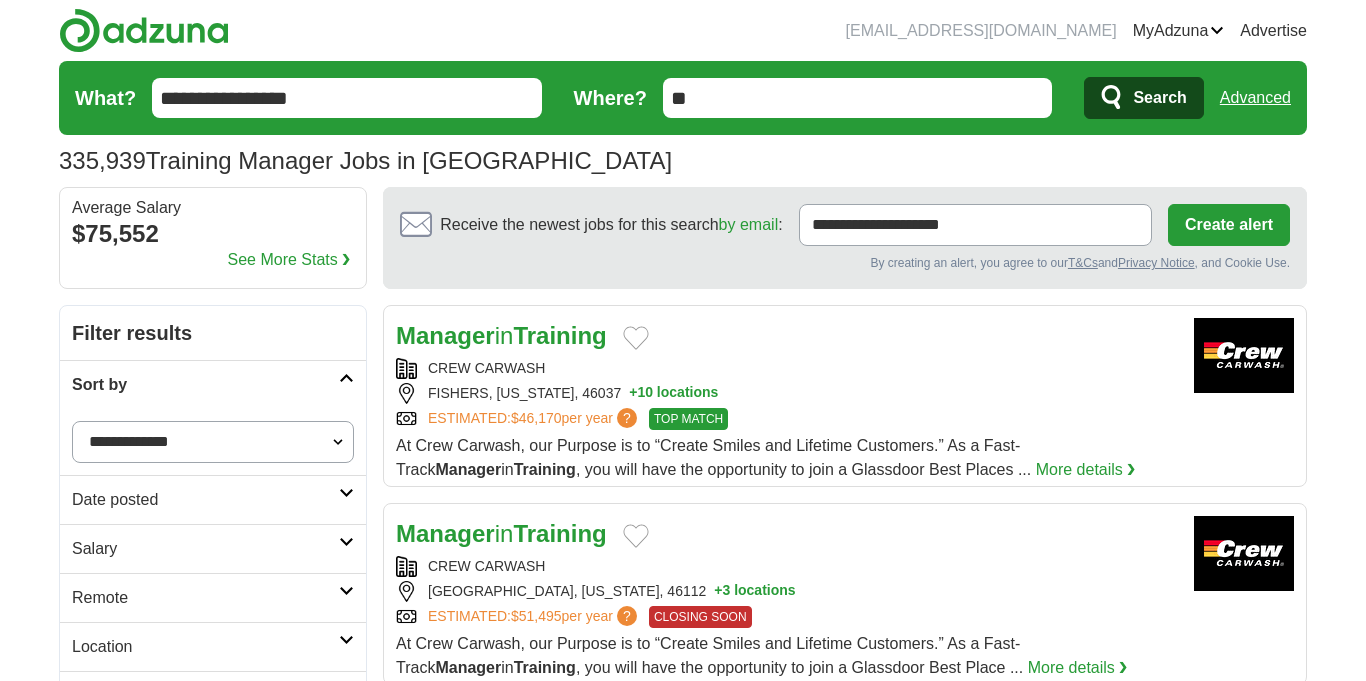 click on "**********" at bounding box center [213, 442] 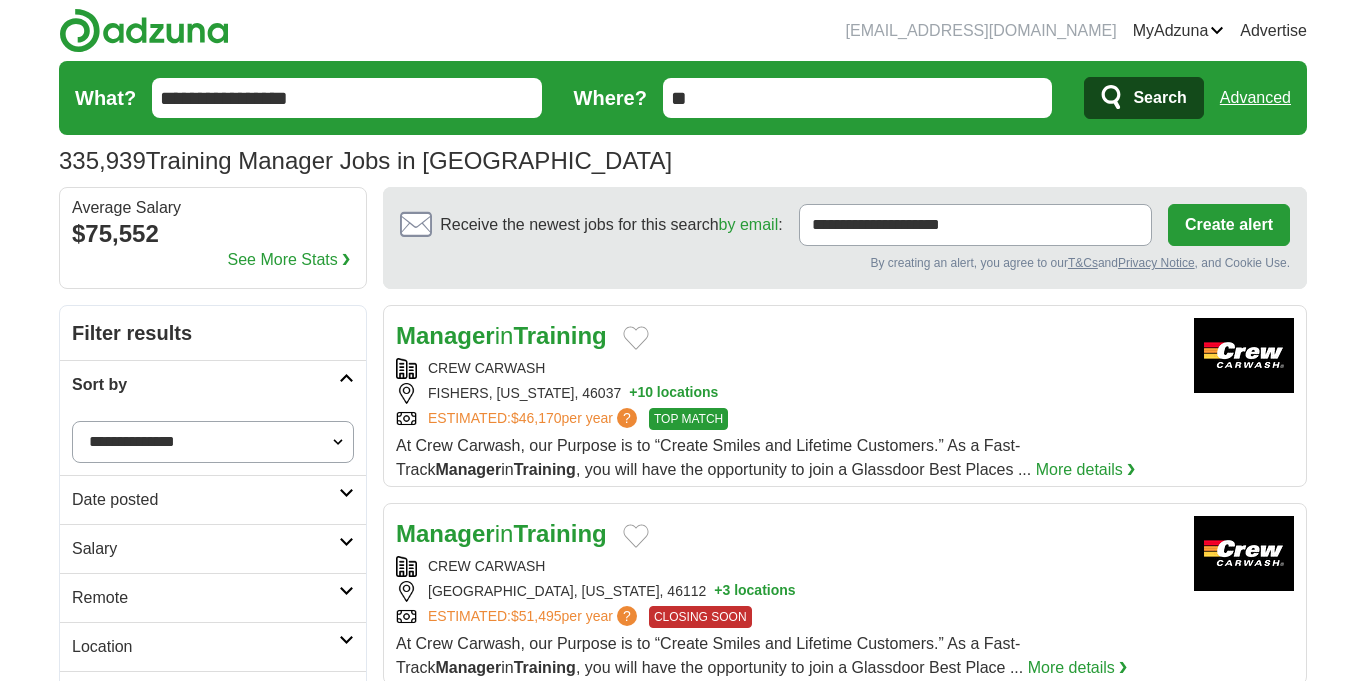 click on "**********" at bounding box center [213, 442] 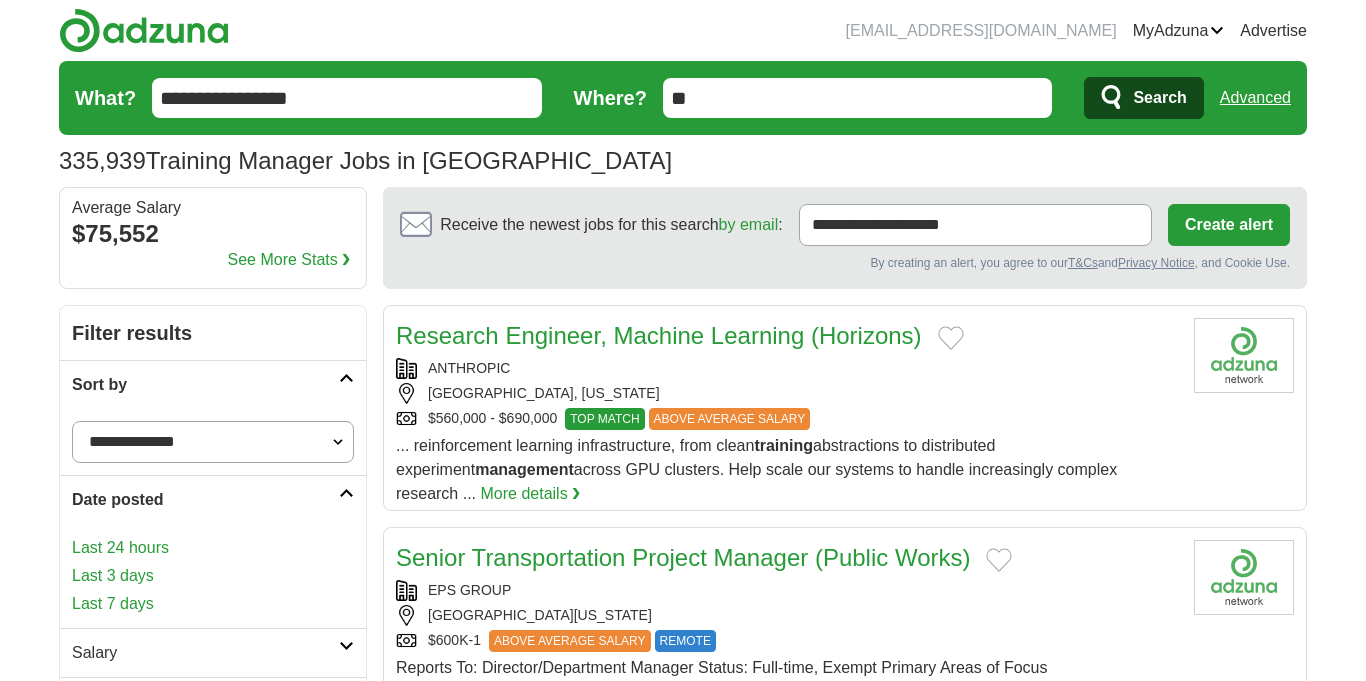 scroll, scrollTop: 0, scrollLeft: 0, axis: both 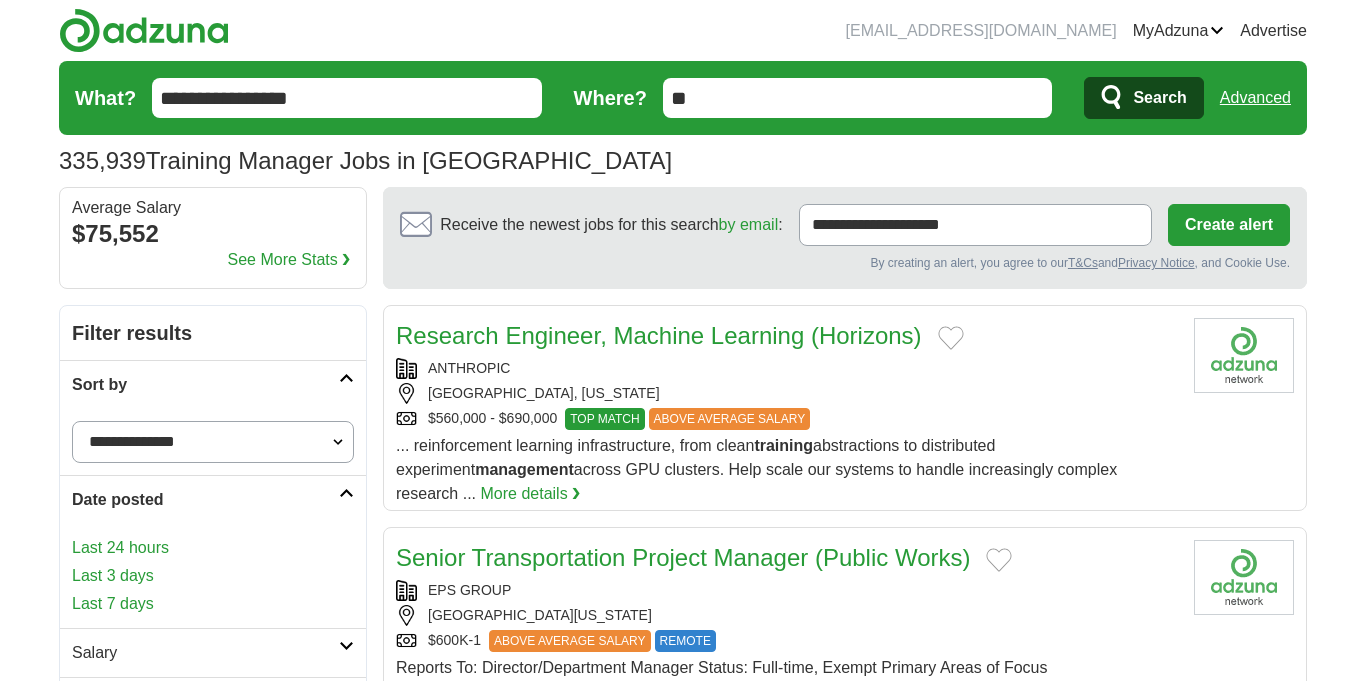click on "Last 7 days" at bounding box center [213, 604] 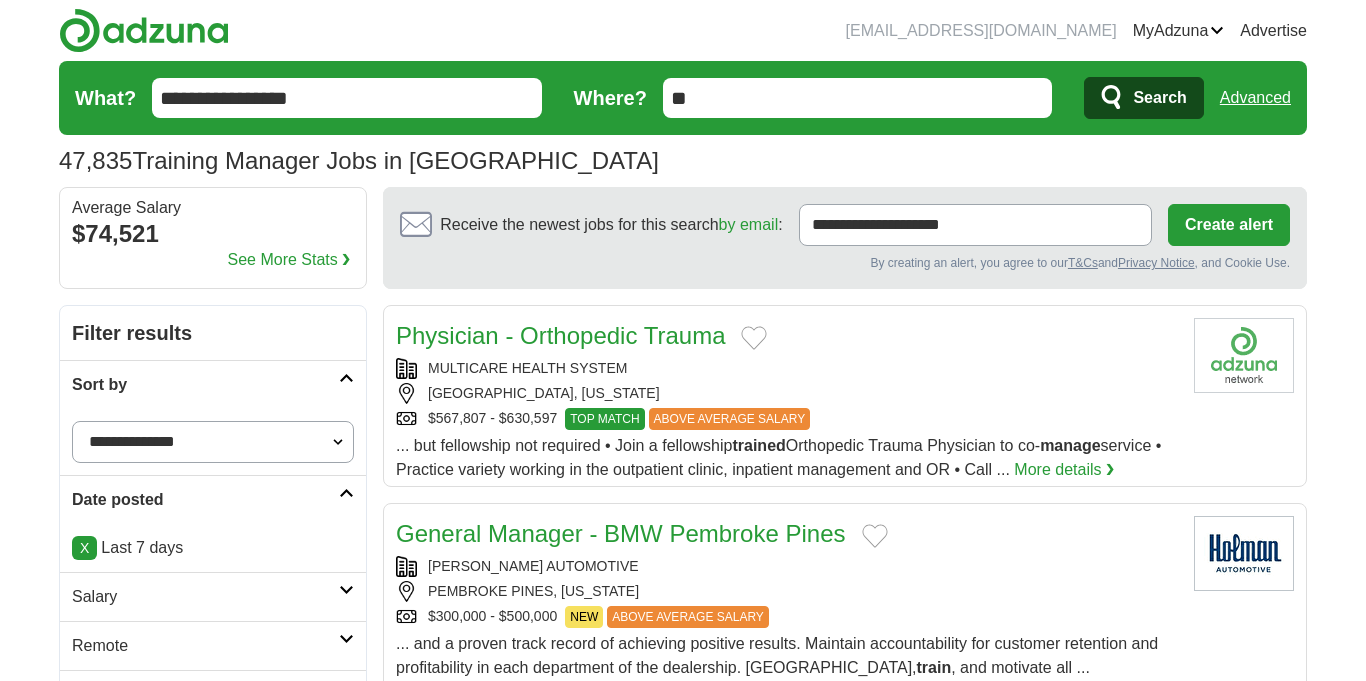 scroll, scrollTop: 0, scrollLeft: 0, axis: both 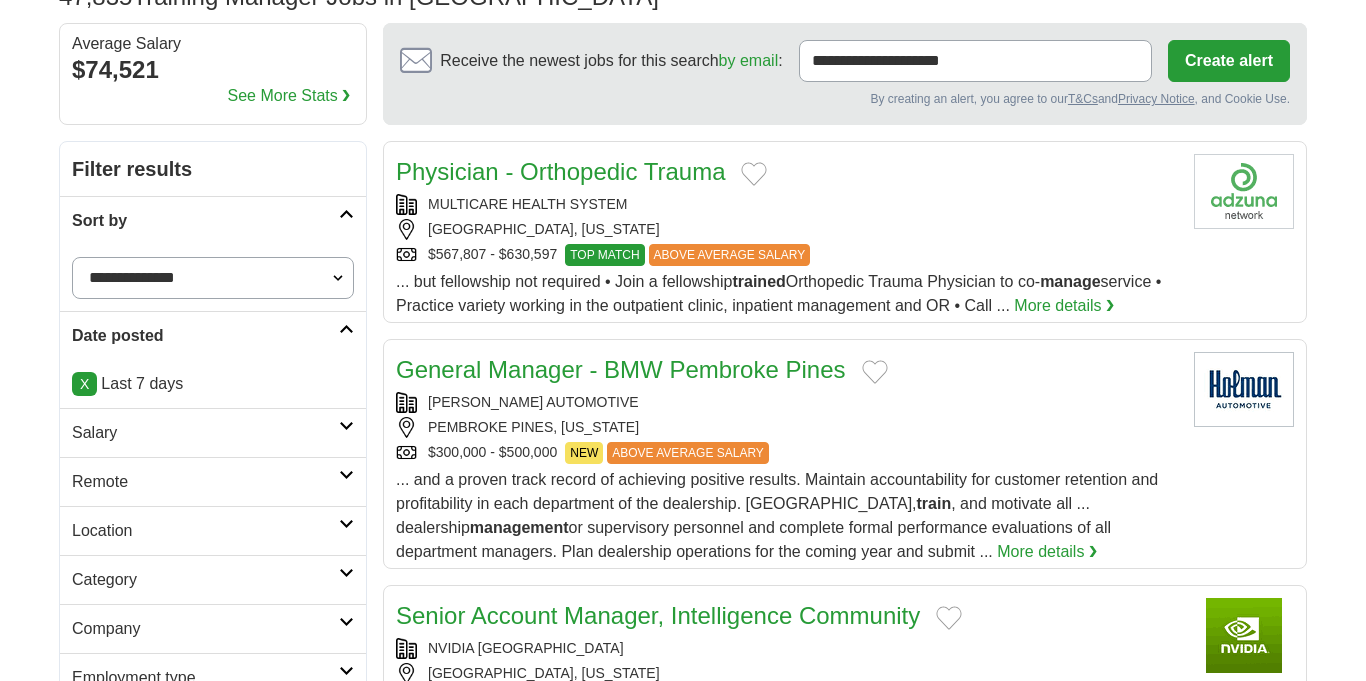 click on "Remote" at bounding box center (205, 482) 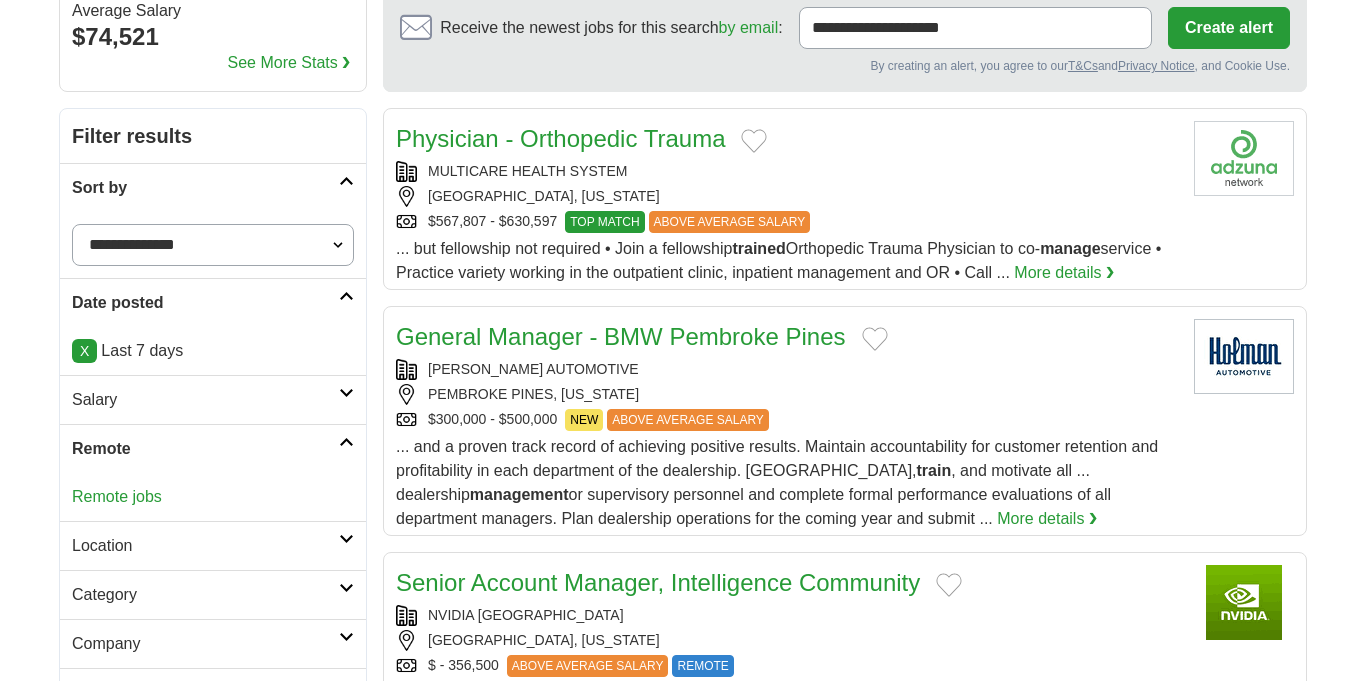 scroll, scrollTop: 328, scrollLeft: 0, axis: vertical 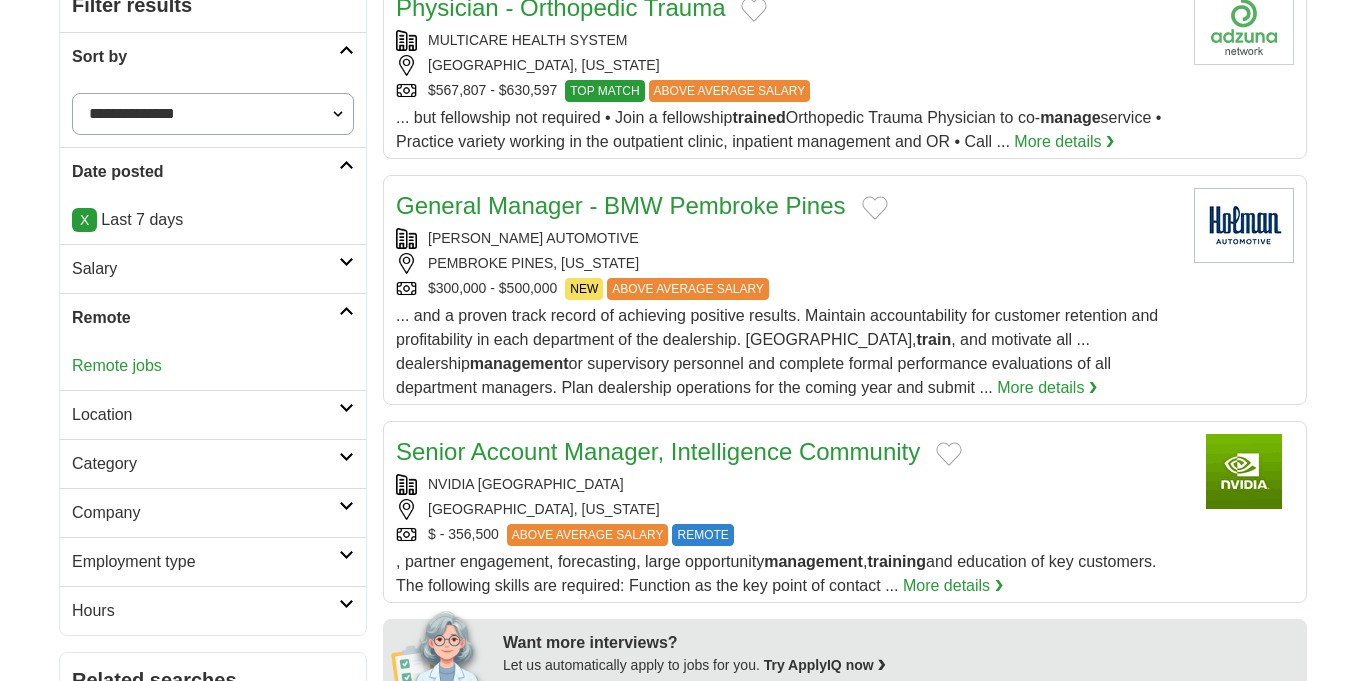 click on "Remote jobs" at bounding box center (117, 365) 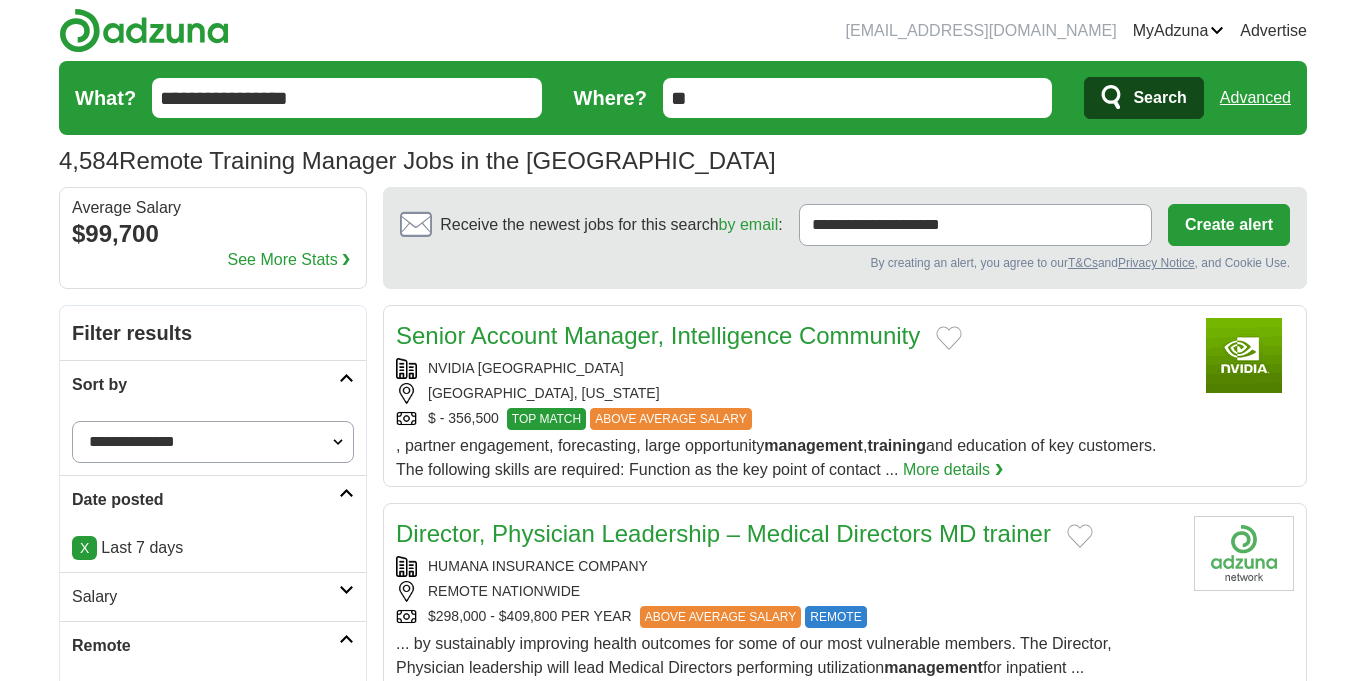 scroll, scrollTop: 0, scrollLeft: 0, axis: both 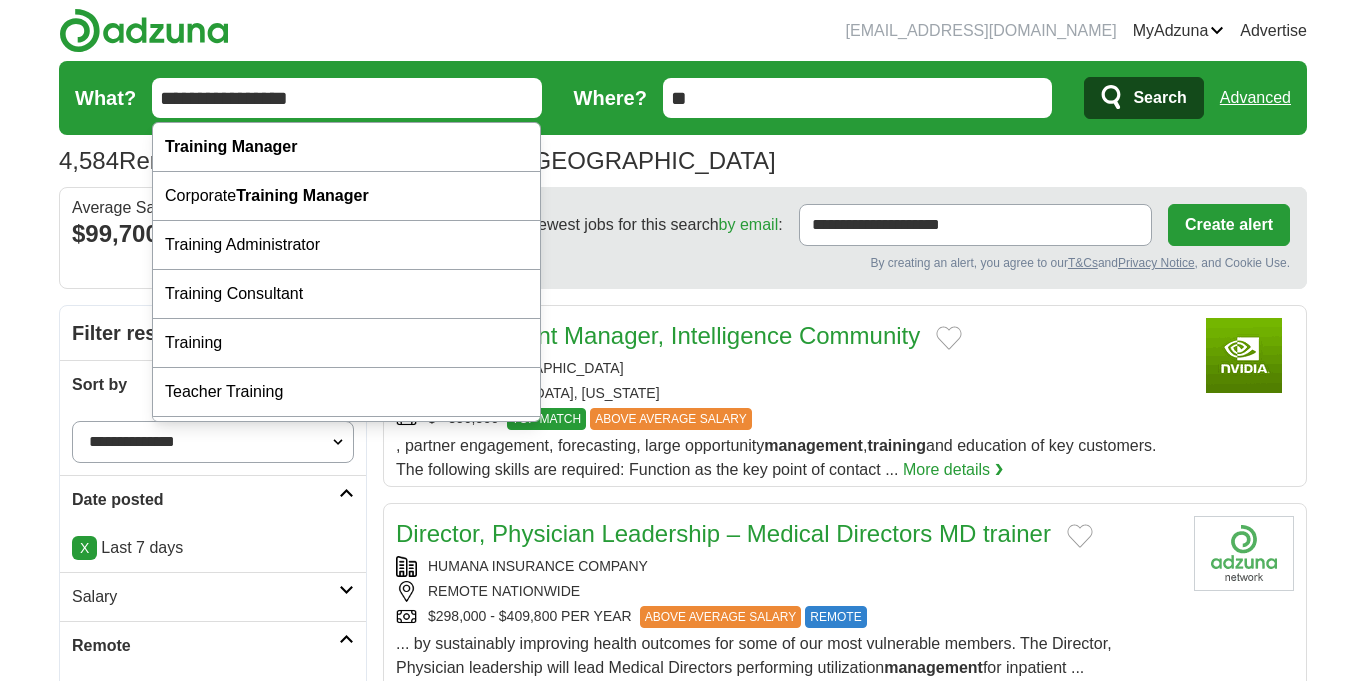 click on "**********" at bounding box center [347, 98] 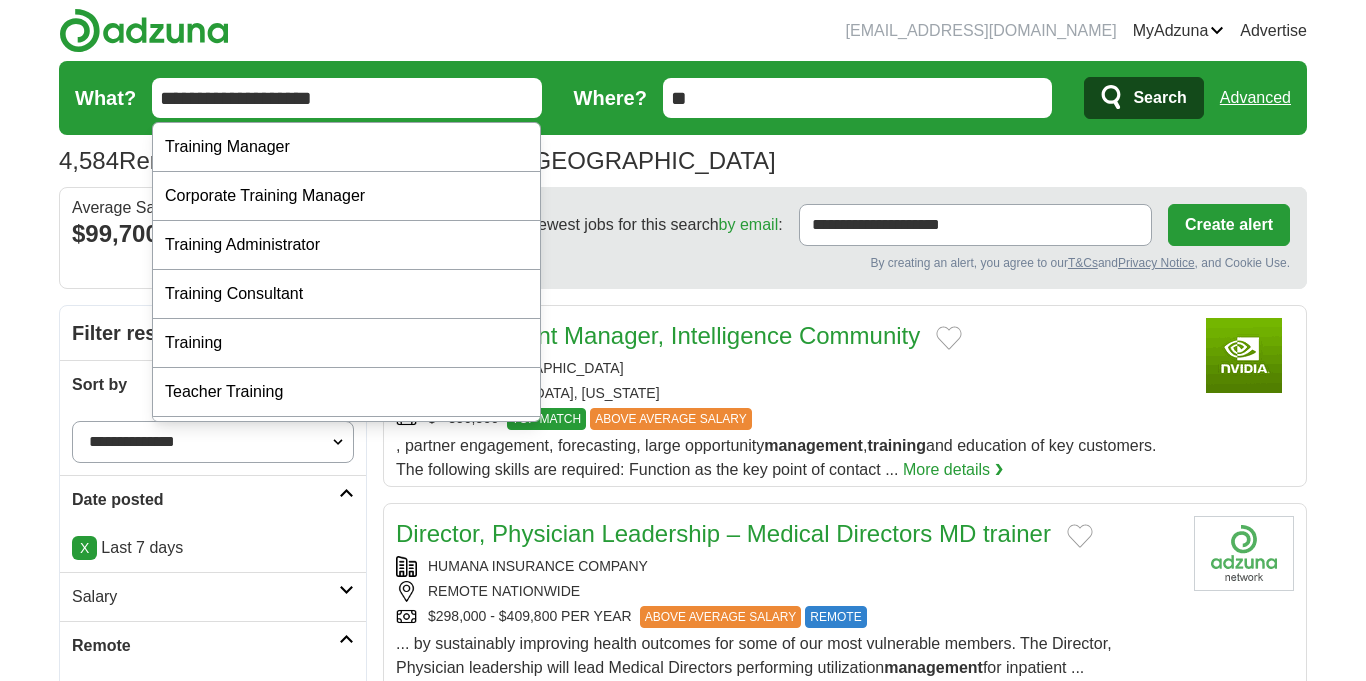 drag, startPoint x: 348, startPoint y: 105, endPoint x: 259, endPoint y: 100, distance: 89.140335 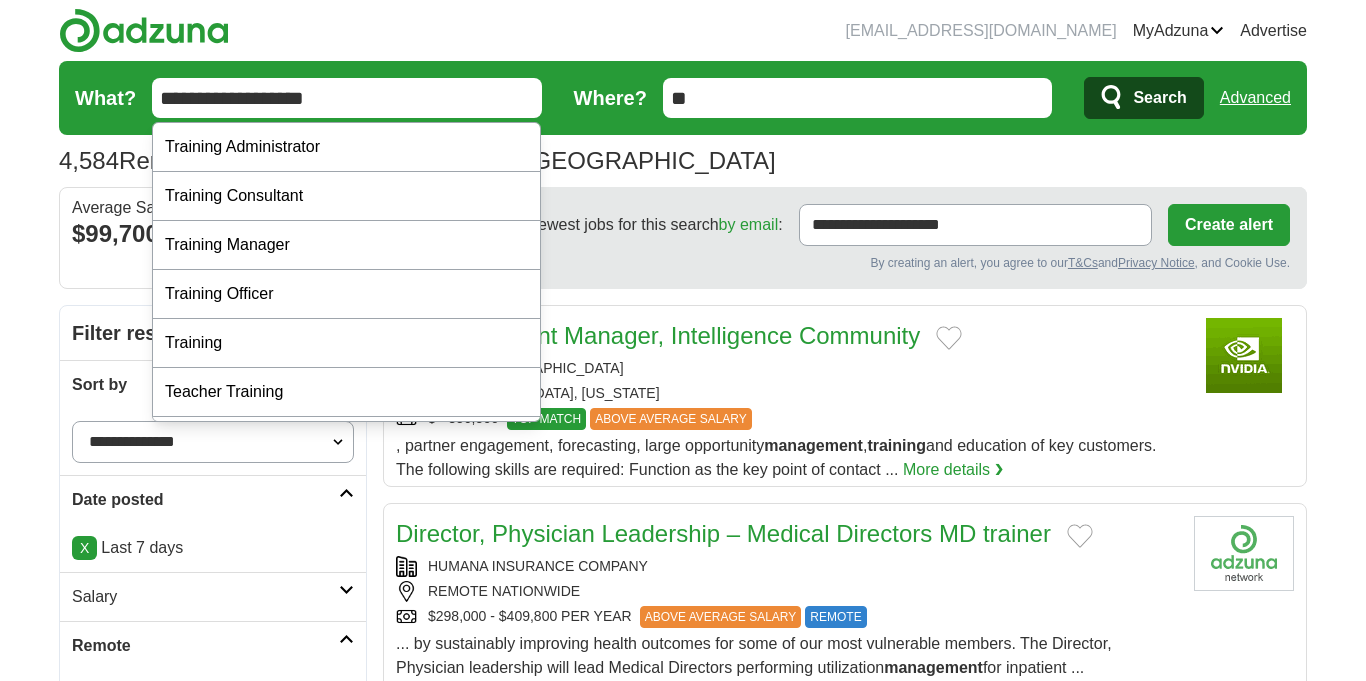 type on "**********" 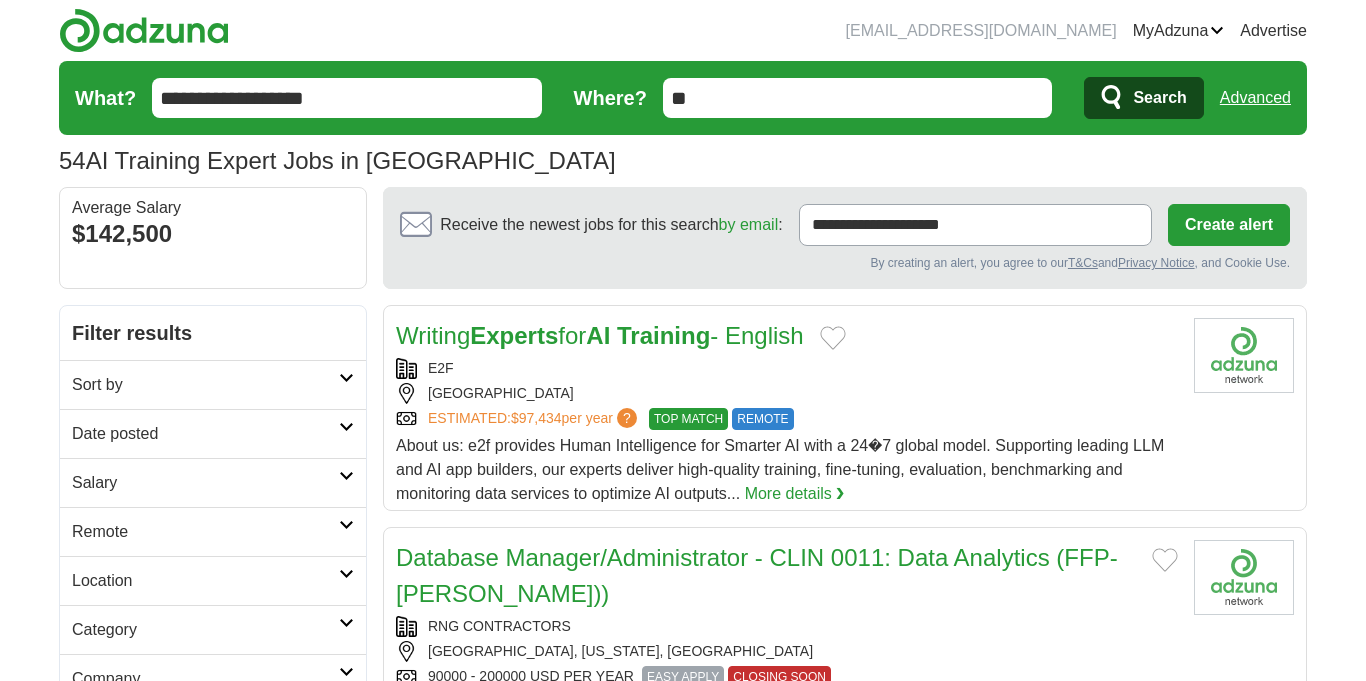 scroll, scrollTop: 0, scrollLeft: 0, axis: both 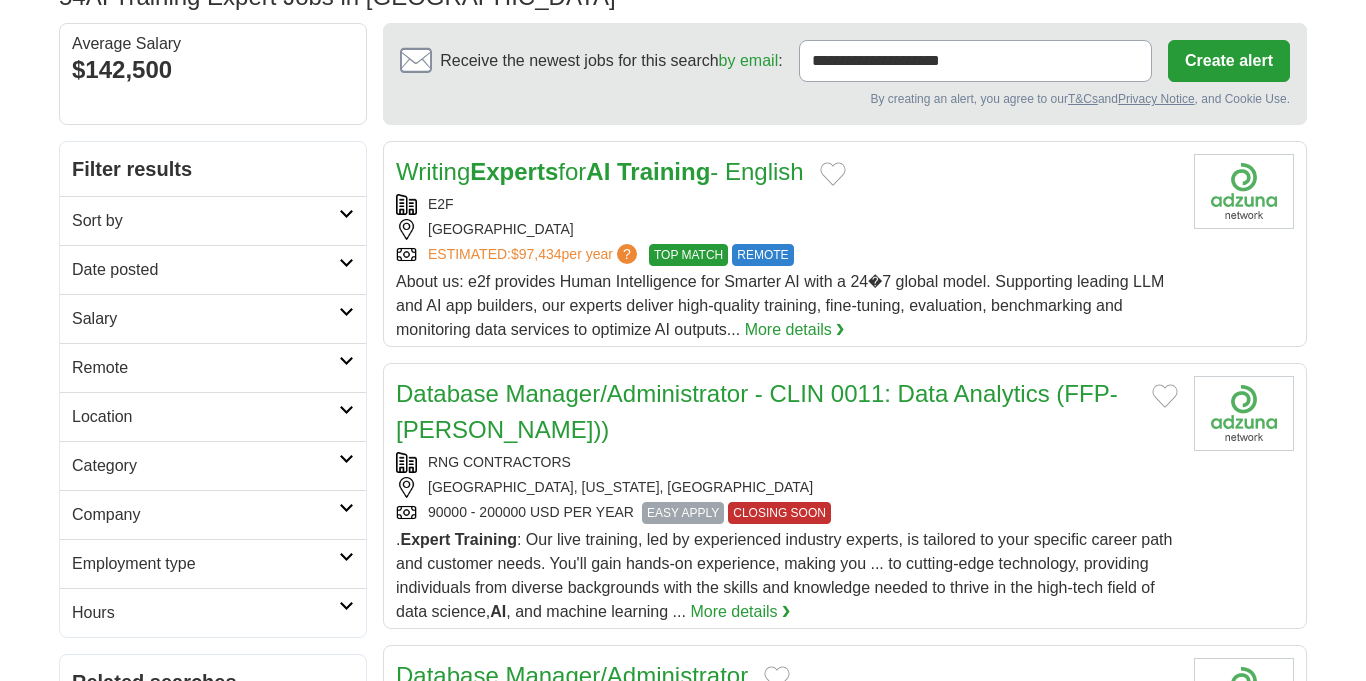 click on "Sort by" at bounding box center [213, 220] 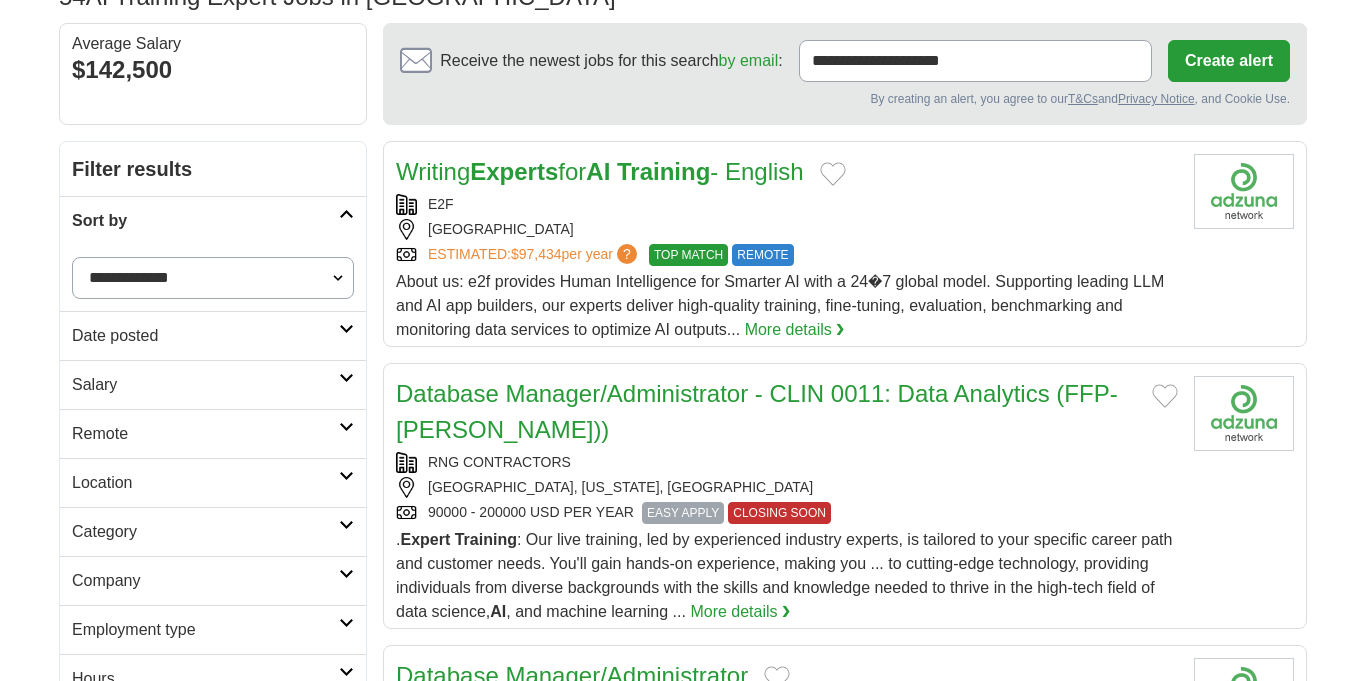 click on "**********" at bounding box center [213, 278] 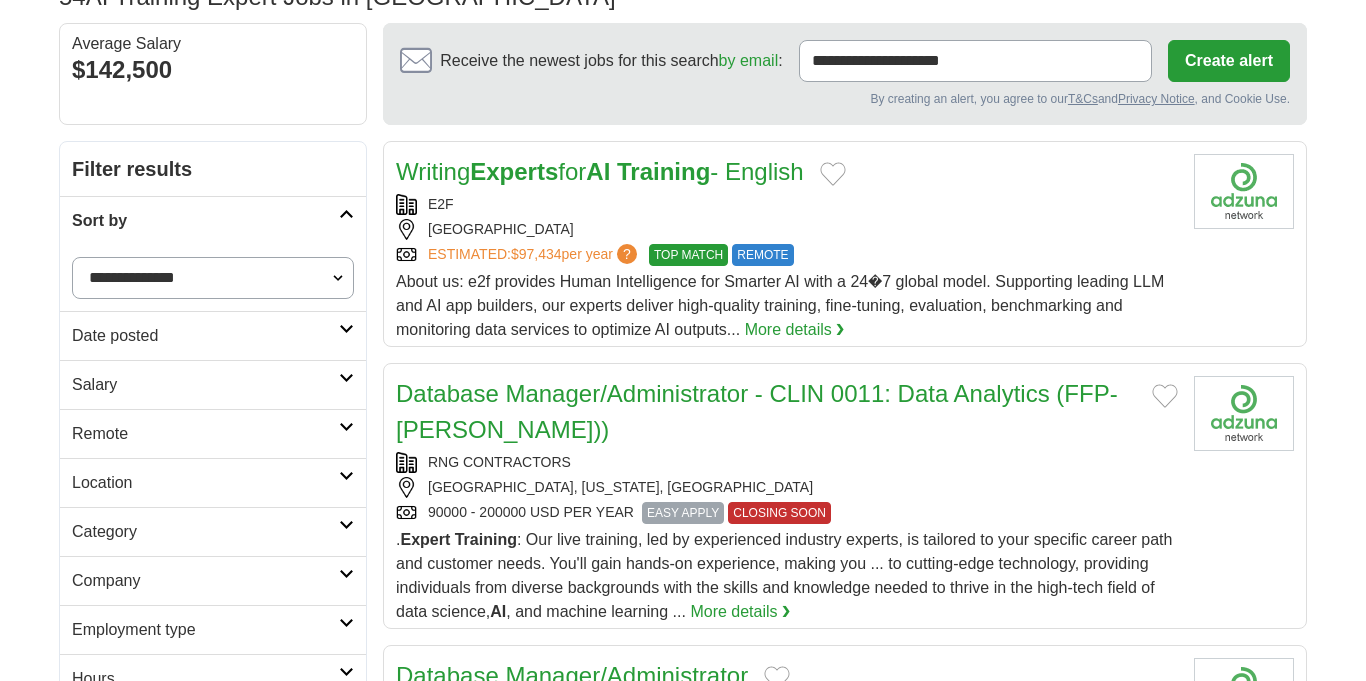 click on "**********" at bounding box center (213, 278) 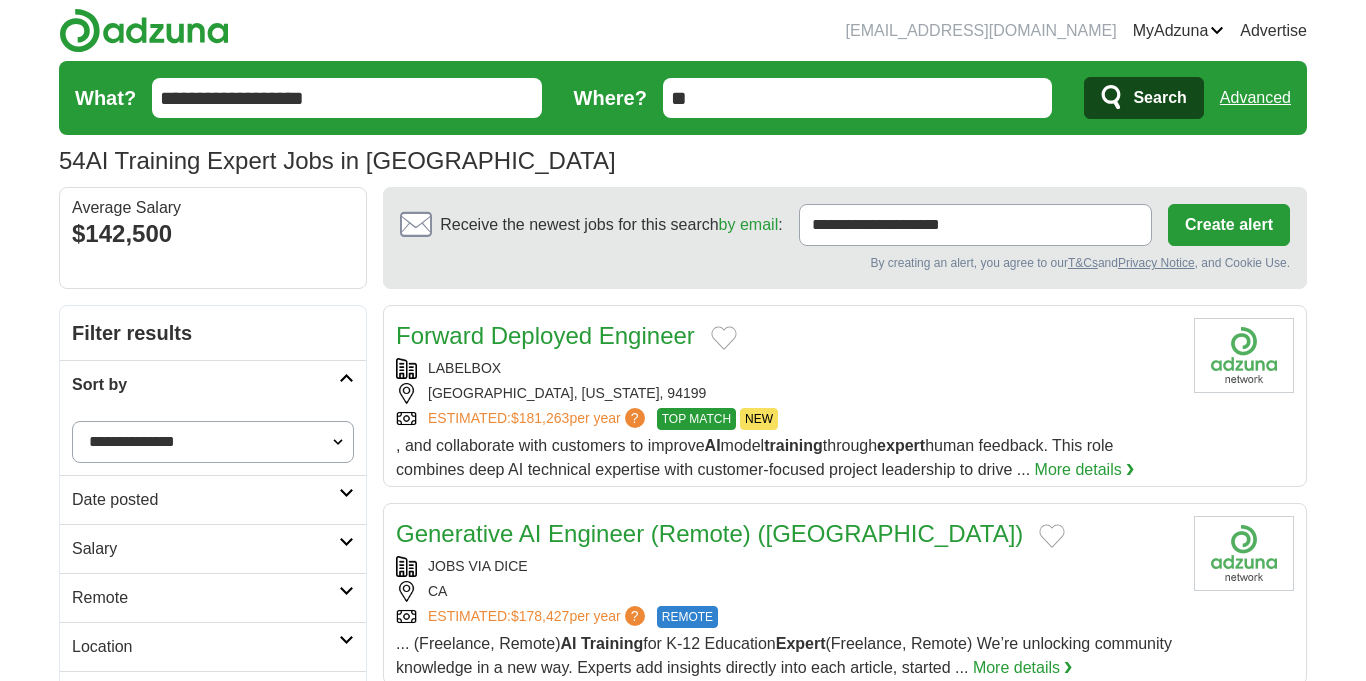 scroll, scrollTop: 0, scrollLeft: 0, axis: both 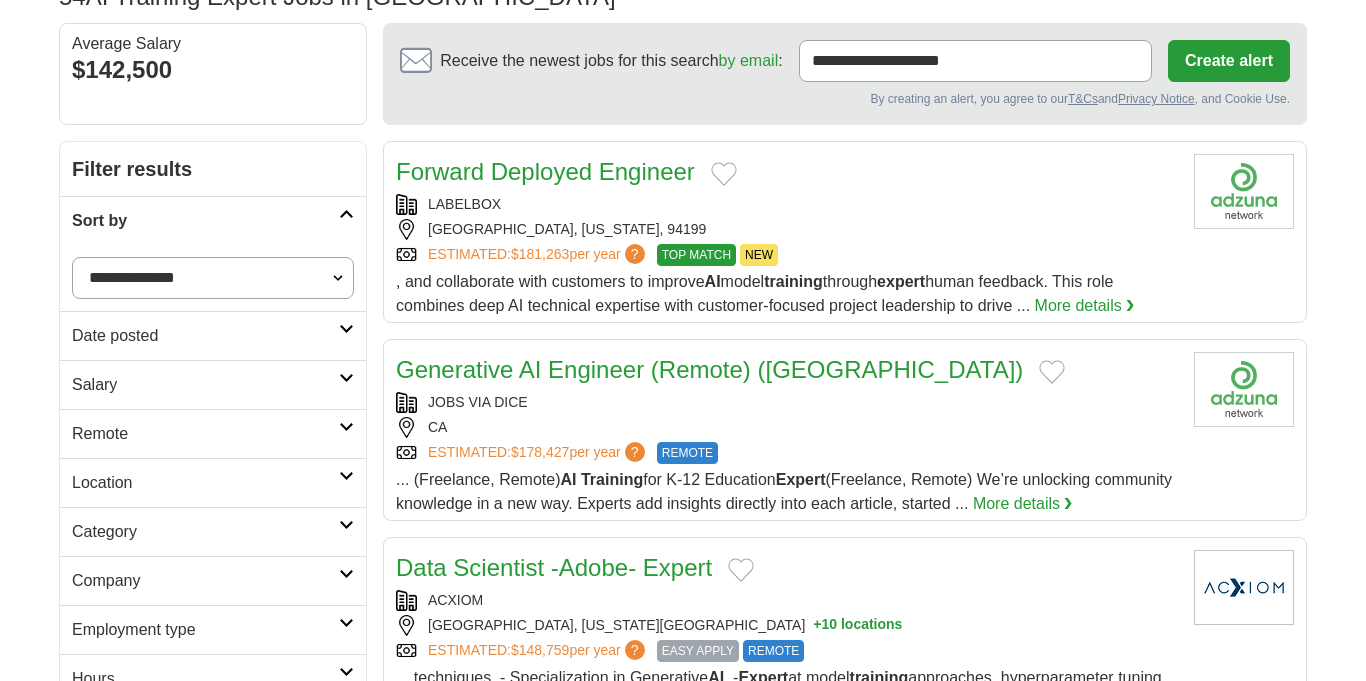 click on "Date posted" at bounding box center [205, 336] 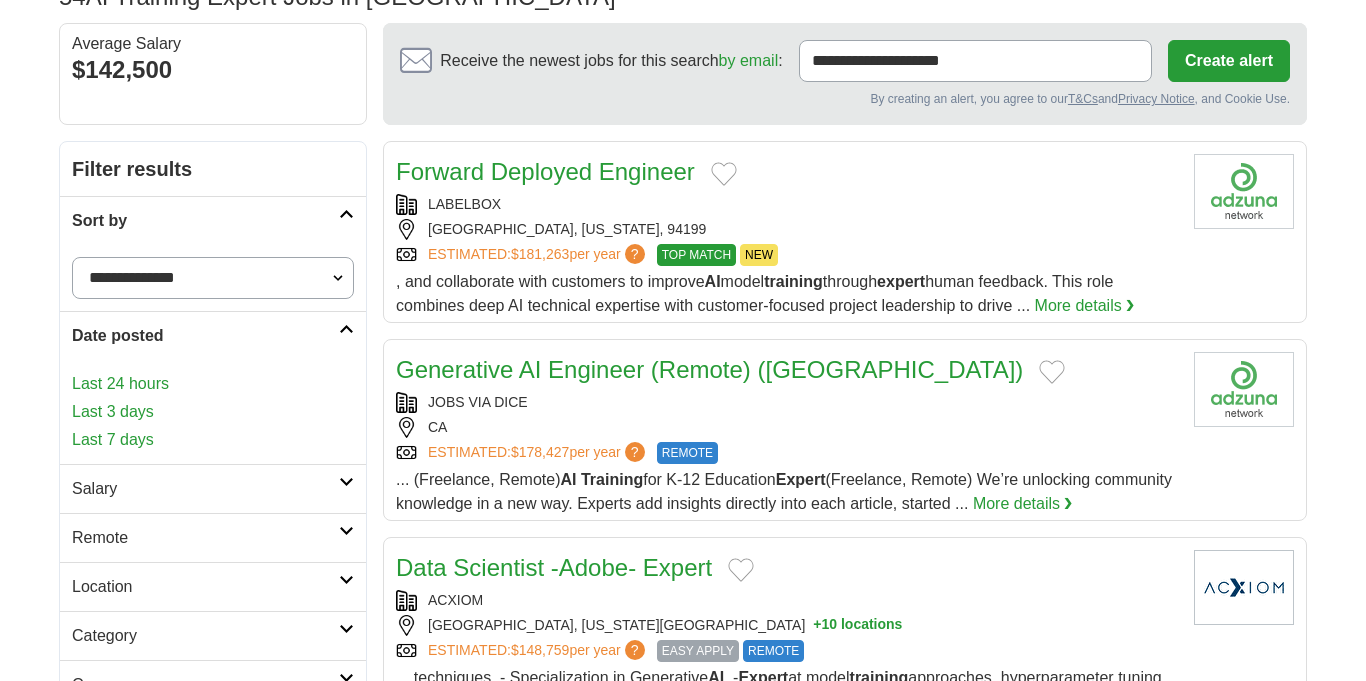 click on "Last 7 days" at bounding box center (213, 440) 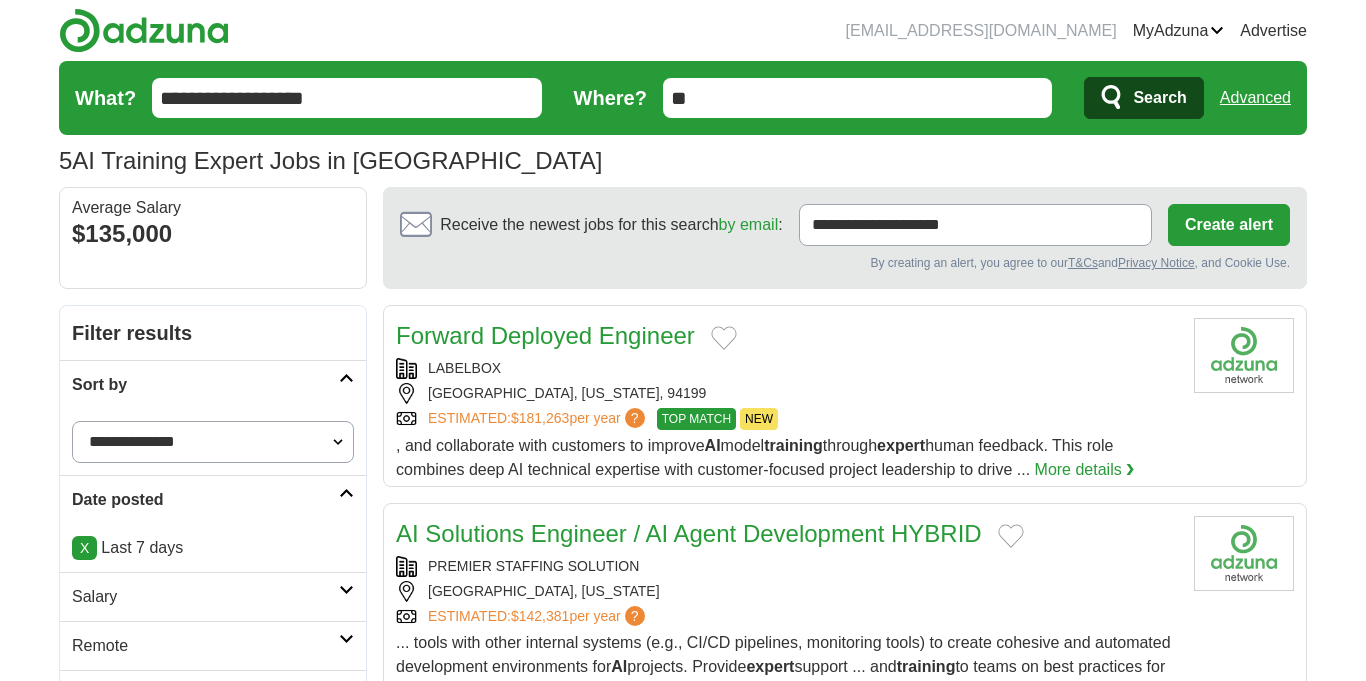 scroll, scrollTop: 328, scrollLeft: 0, axis: vertical 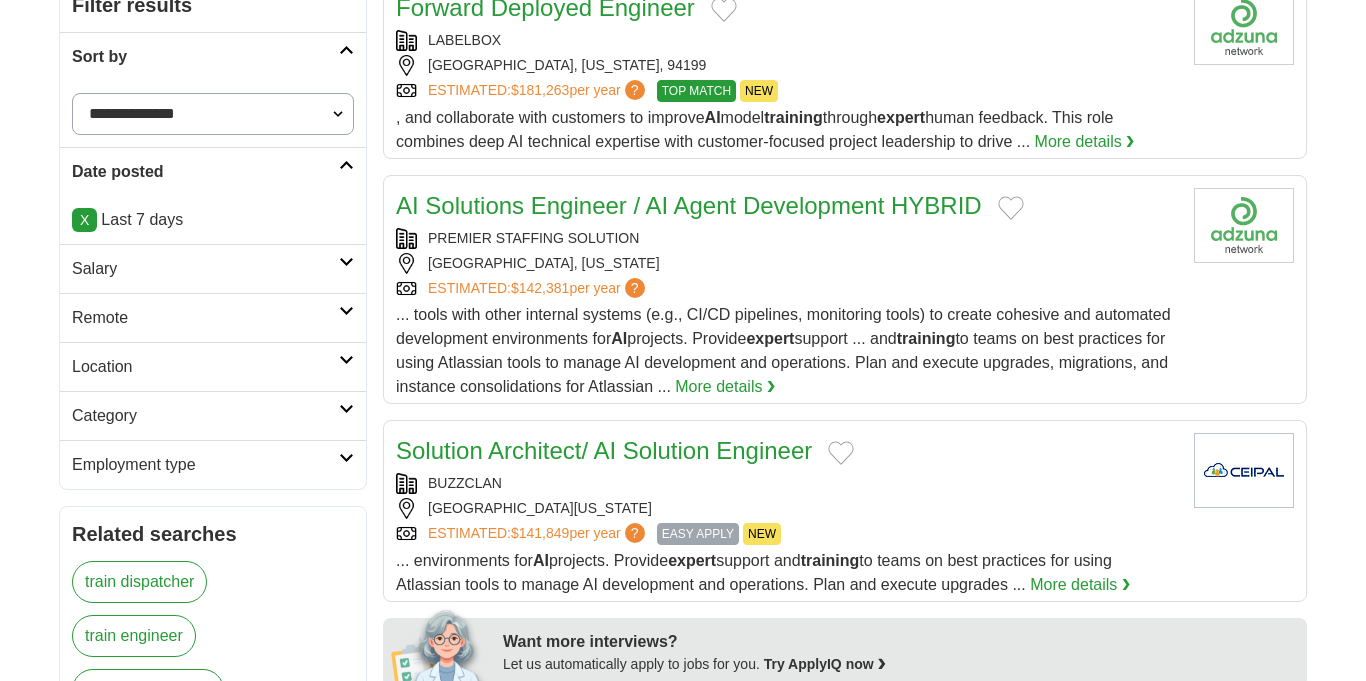 click on "Remote" at bounding box center [213, 317] 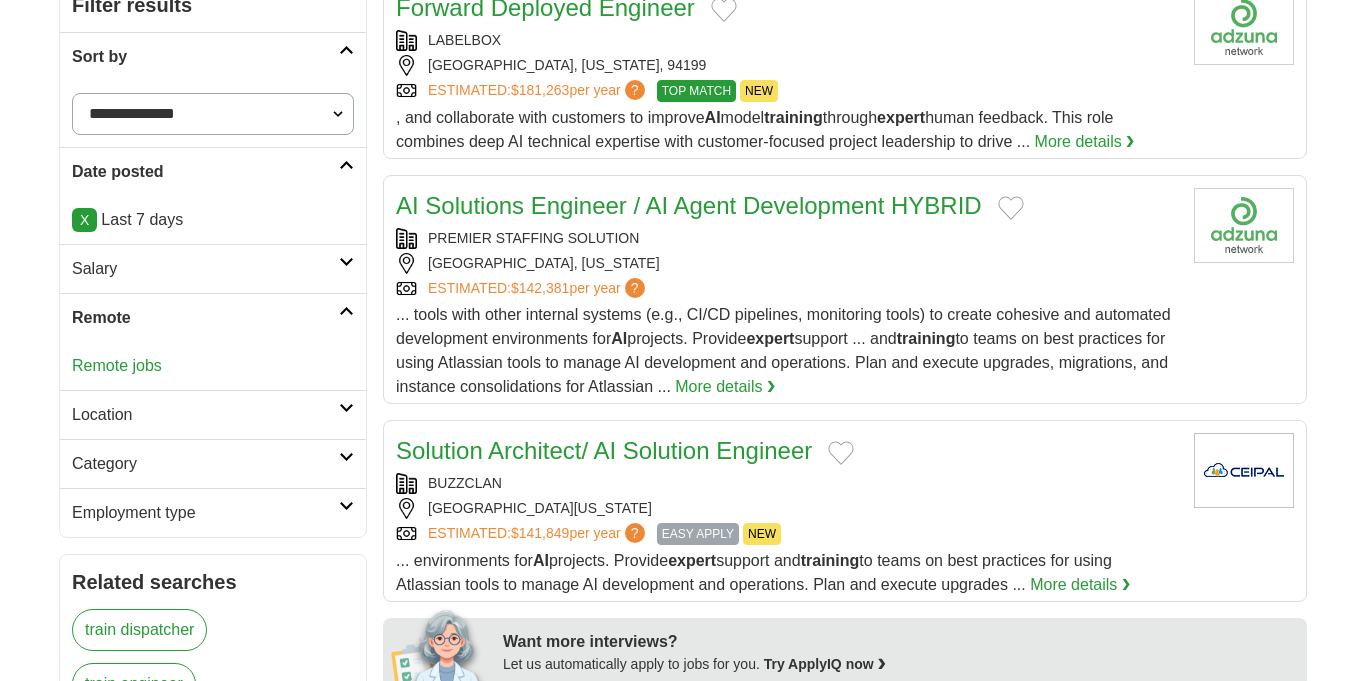 click on "Remote jobs" at bounding box center (213, 366) 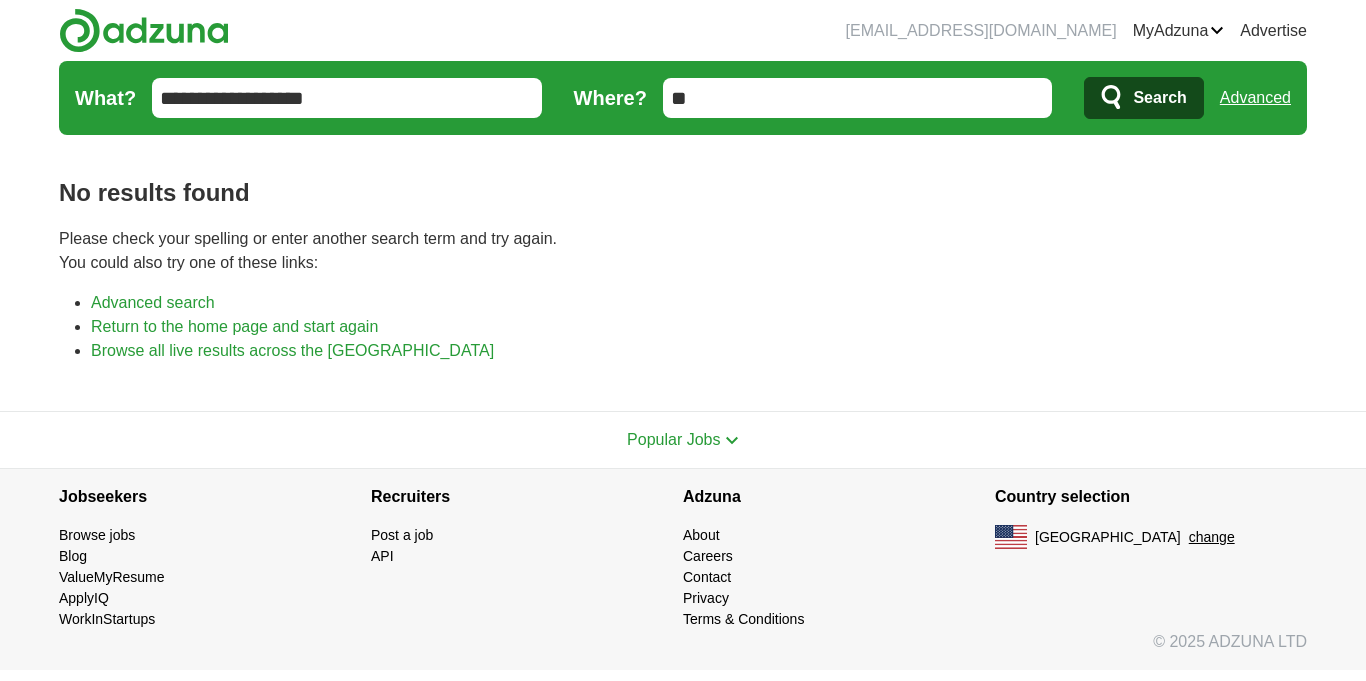 scroll, scrollTop: 0, scrollLeft: 0, axis: both 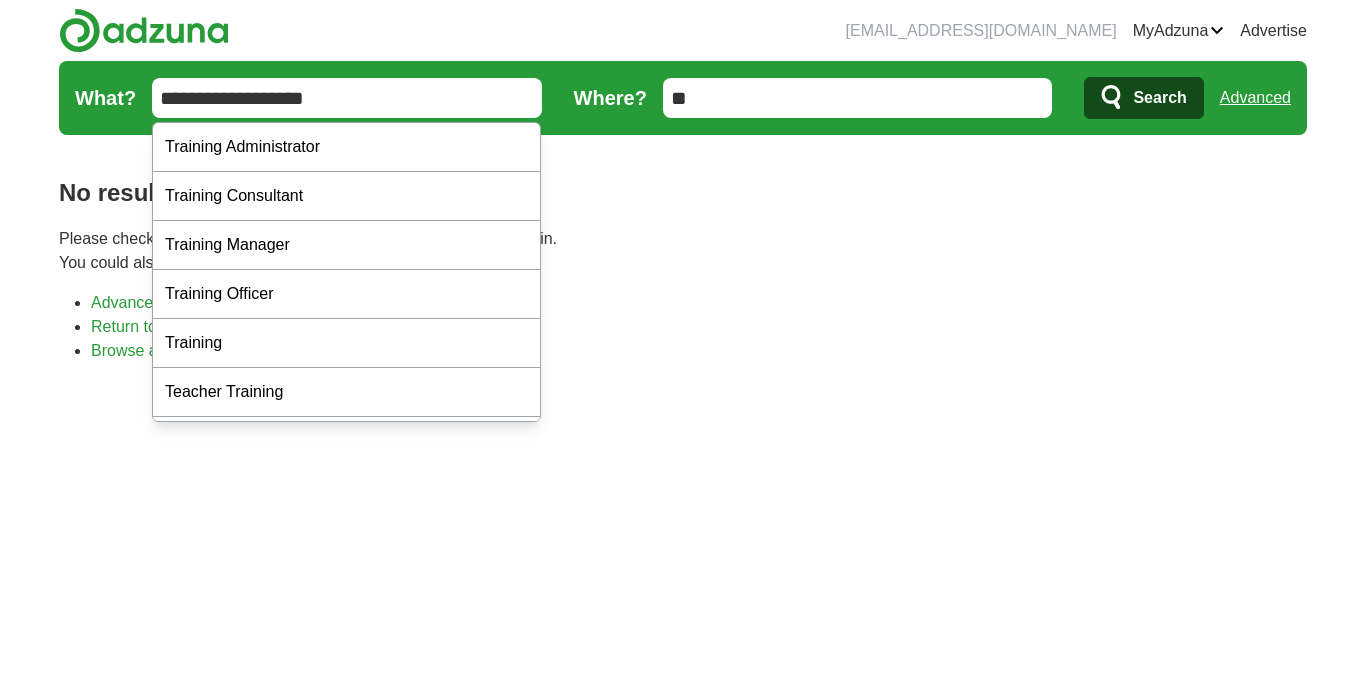 drag, startPoint x: 344, startPoint y: 93, endPoint x: 230, endPoint y: 95, distance: 114.01754 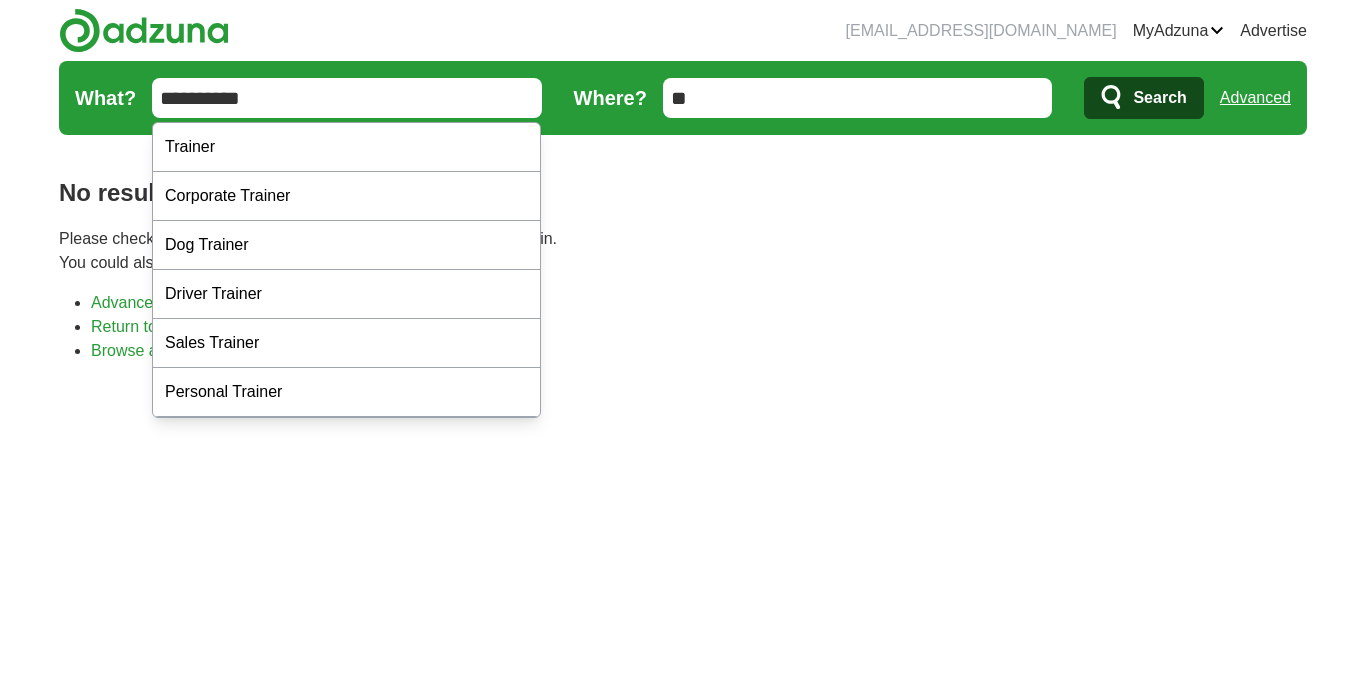 type on "**********" 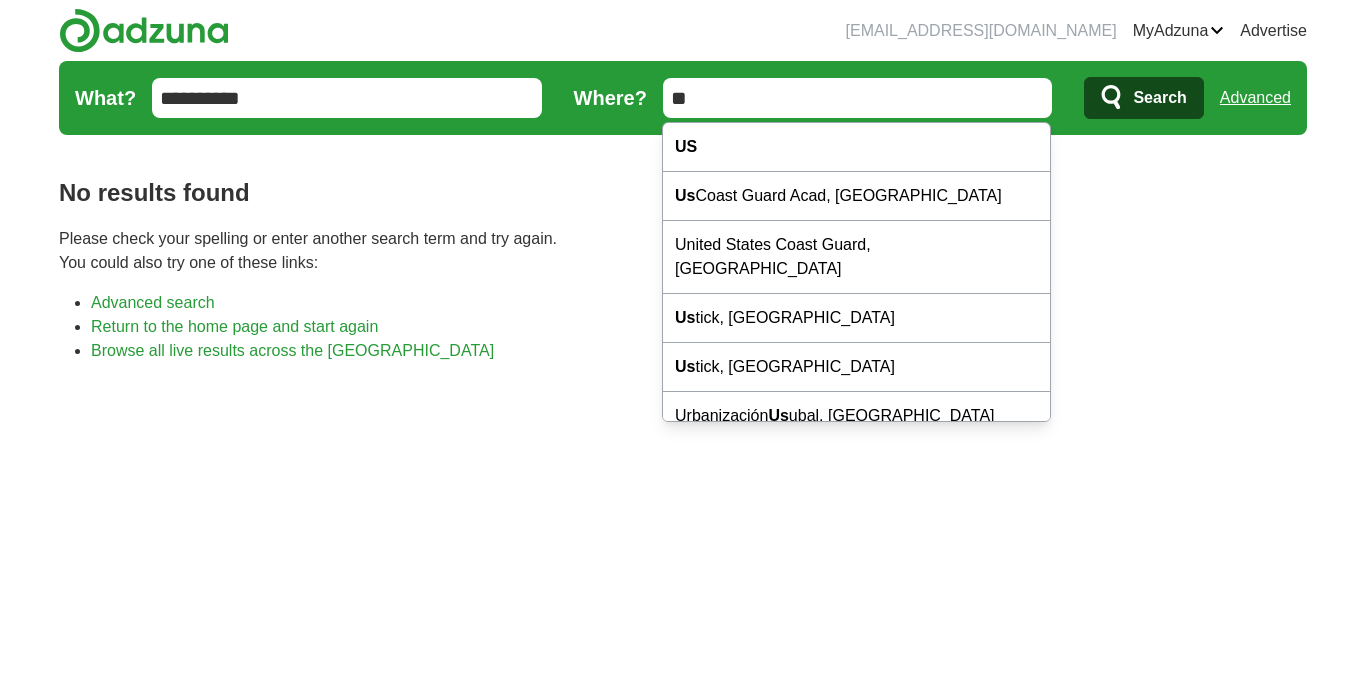 click on "Search" at bounding box center (1159, 98) 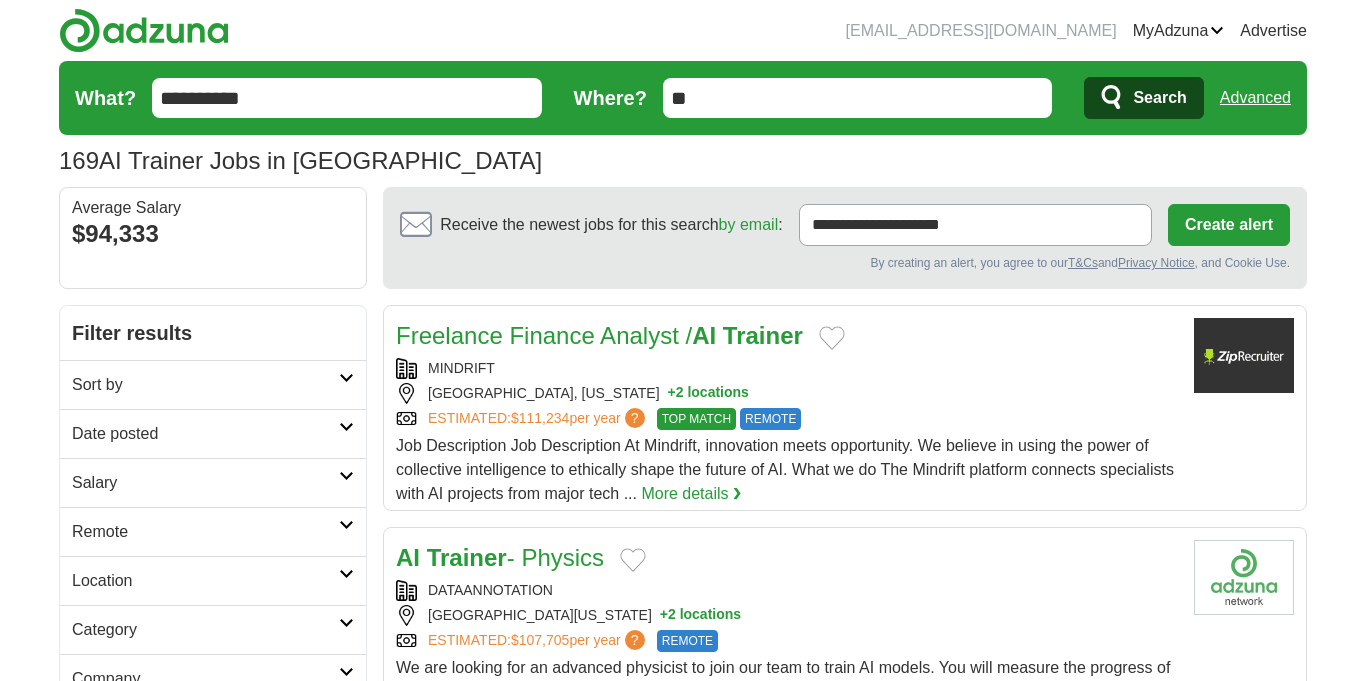 scroll, scrollTop: 0, scrollLeft: 0, axis: both 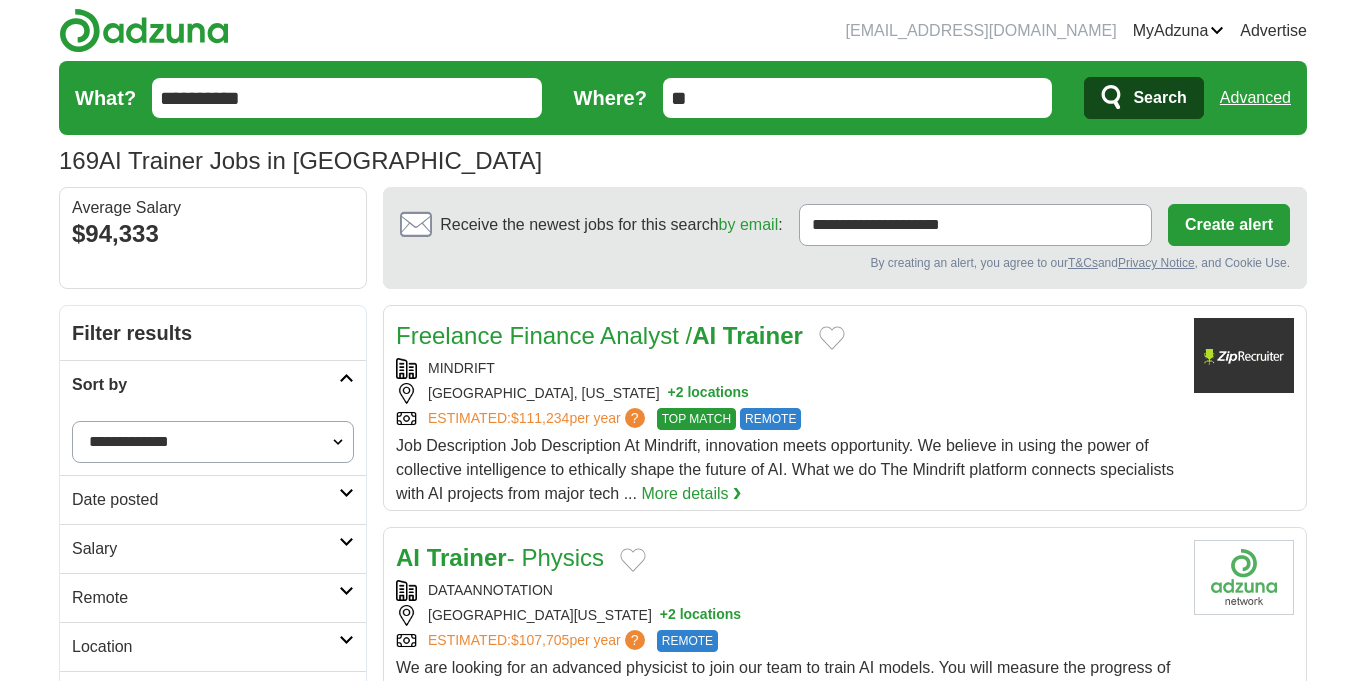 click on "**********" at bounding box center (213, 442) 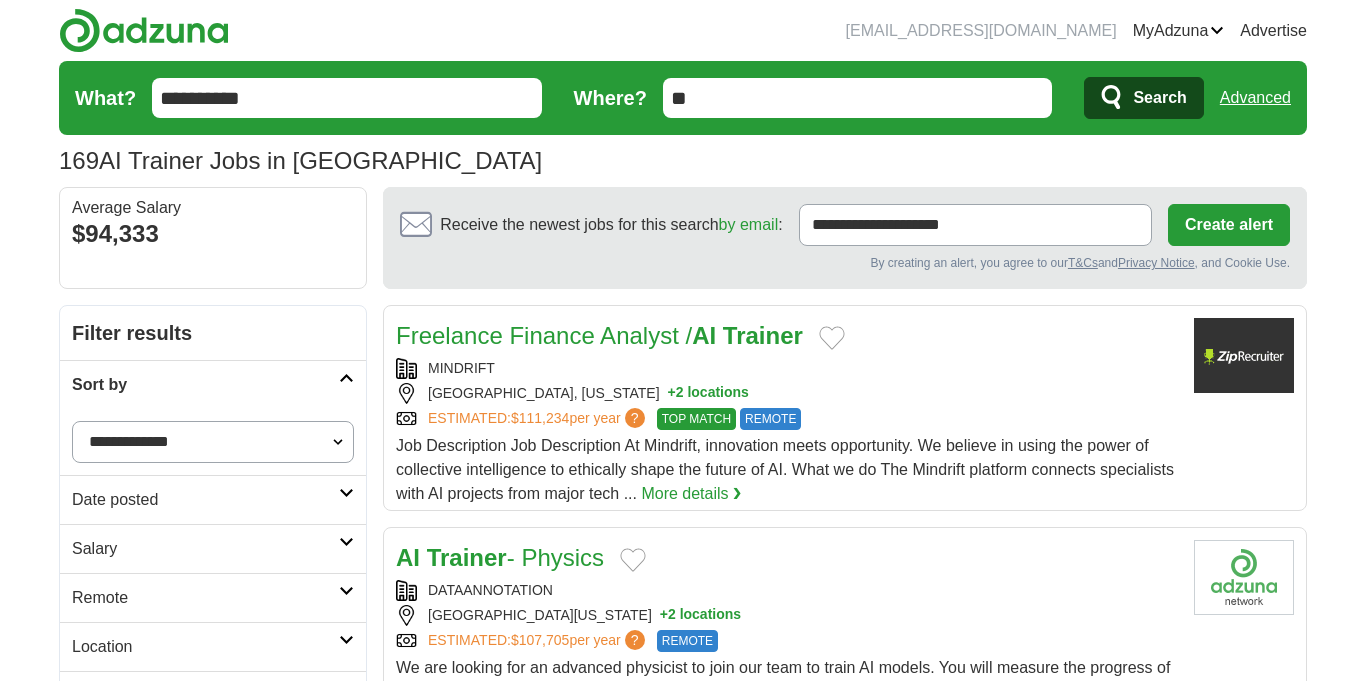 select on "**********" 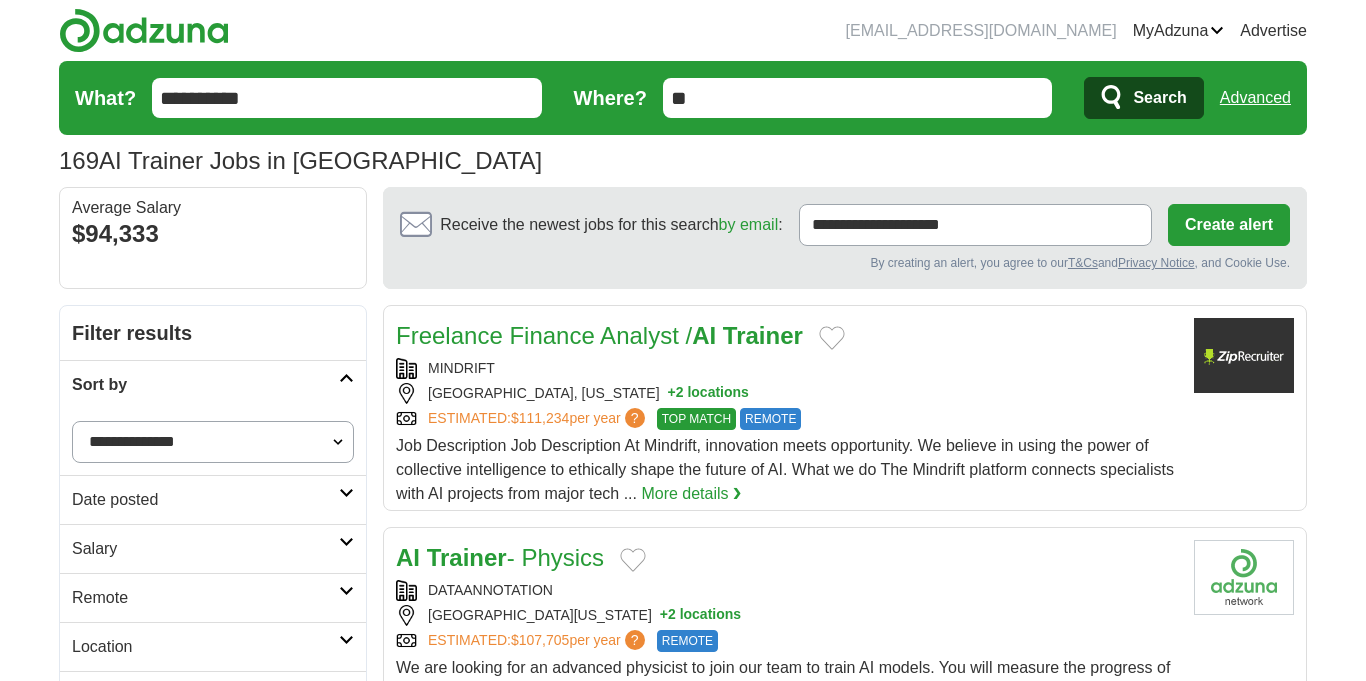 click on "**********" at bounding box center (213, 442) 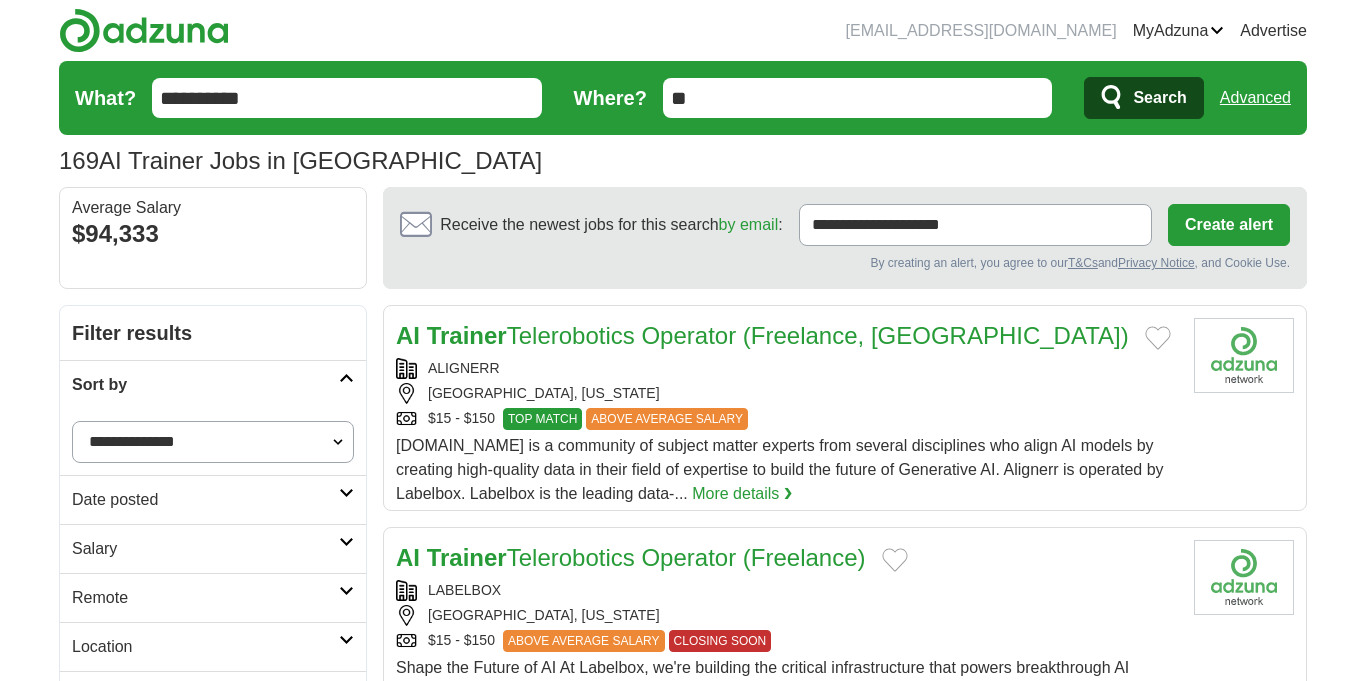 scroll, scrollTop: 0, scrollLeft: 0, axis: both 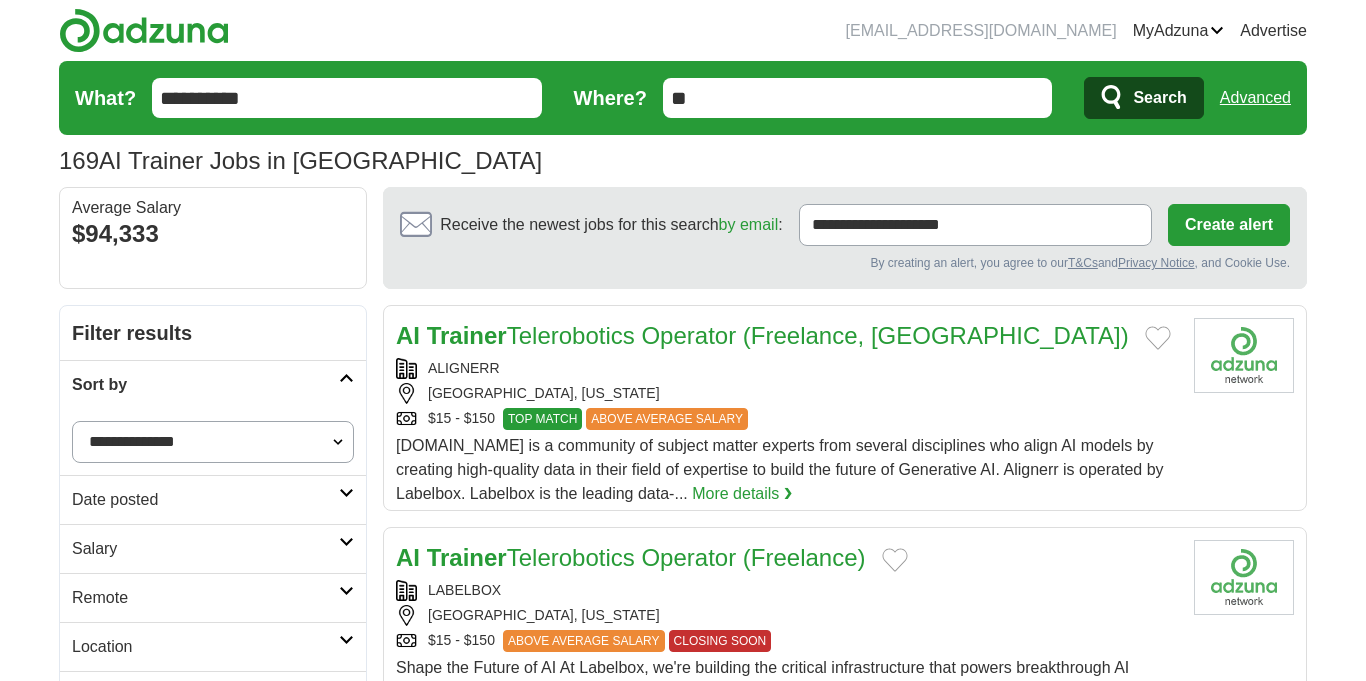 click on "Date posted" at bounding box center [205, 500] 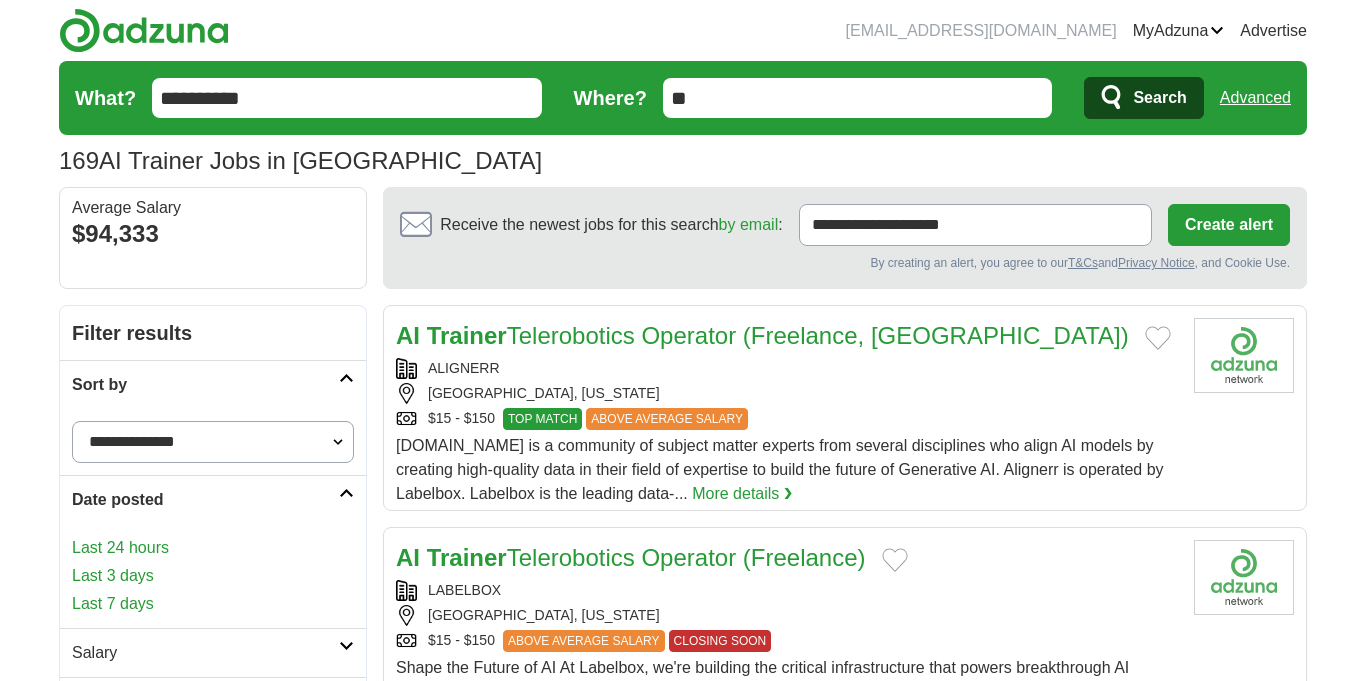 click on "Last 7 days" at bounding box center (213, 604) 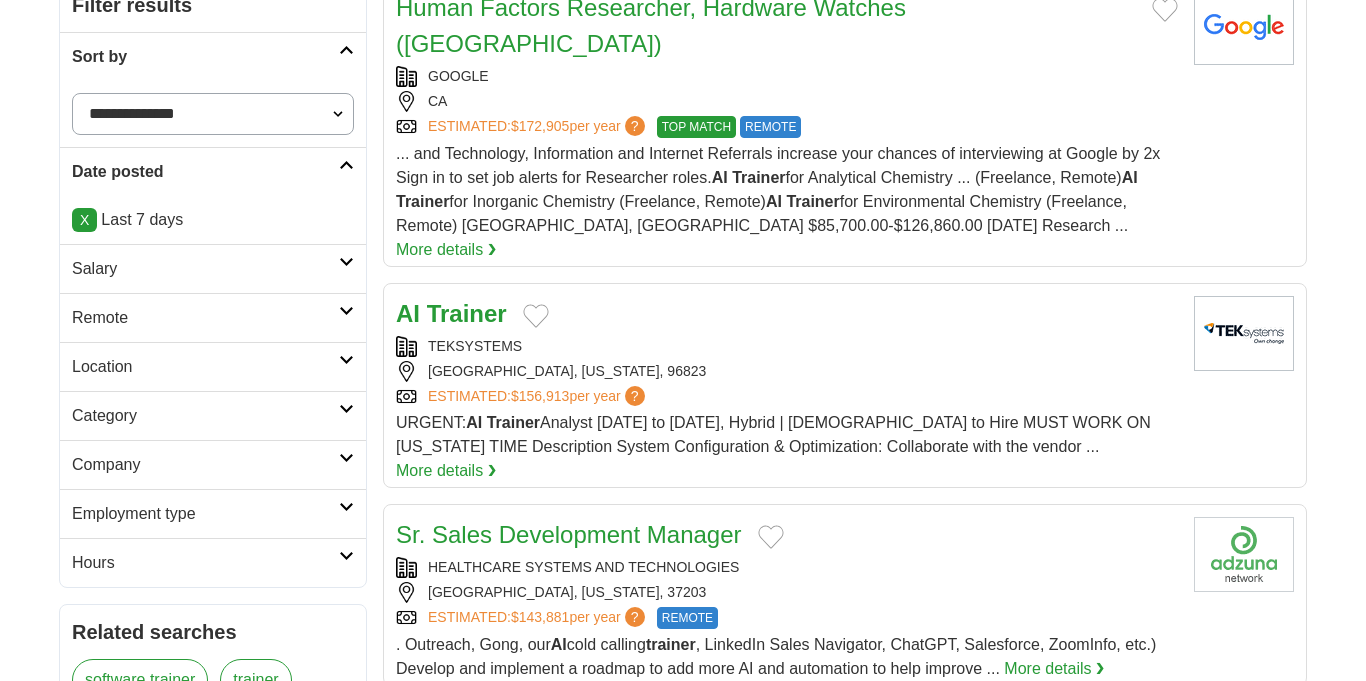 click on "Remote" at bounding box center (205, 318) 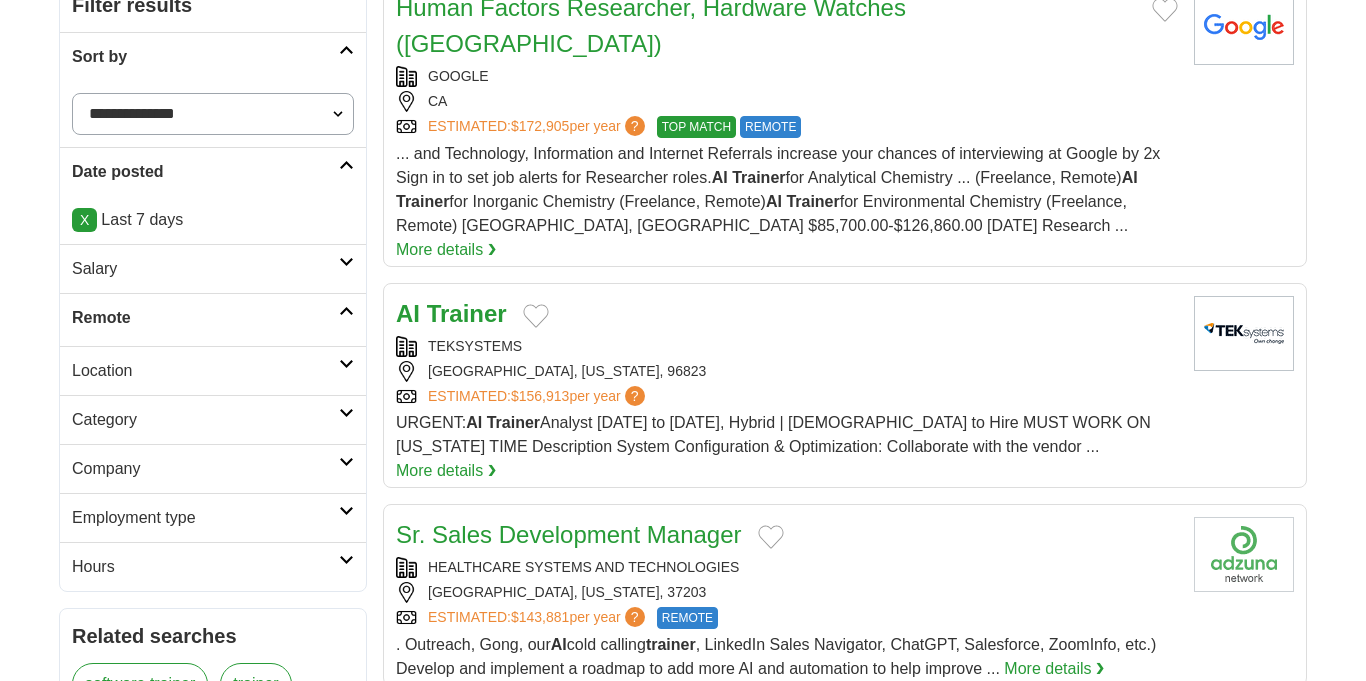 scroll, scrollTop: 328, scrollLeft: 0, axis: vertical 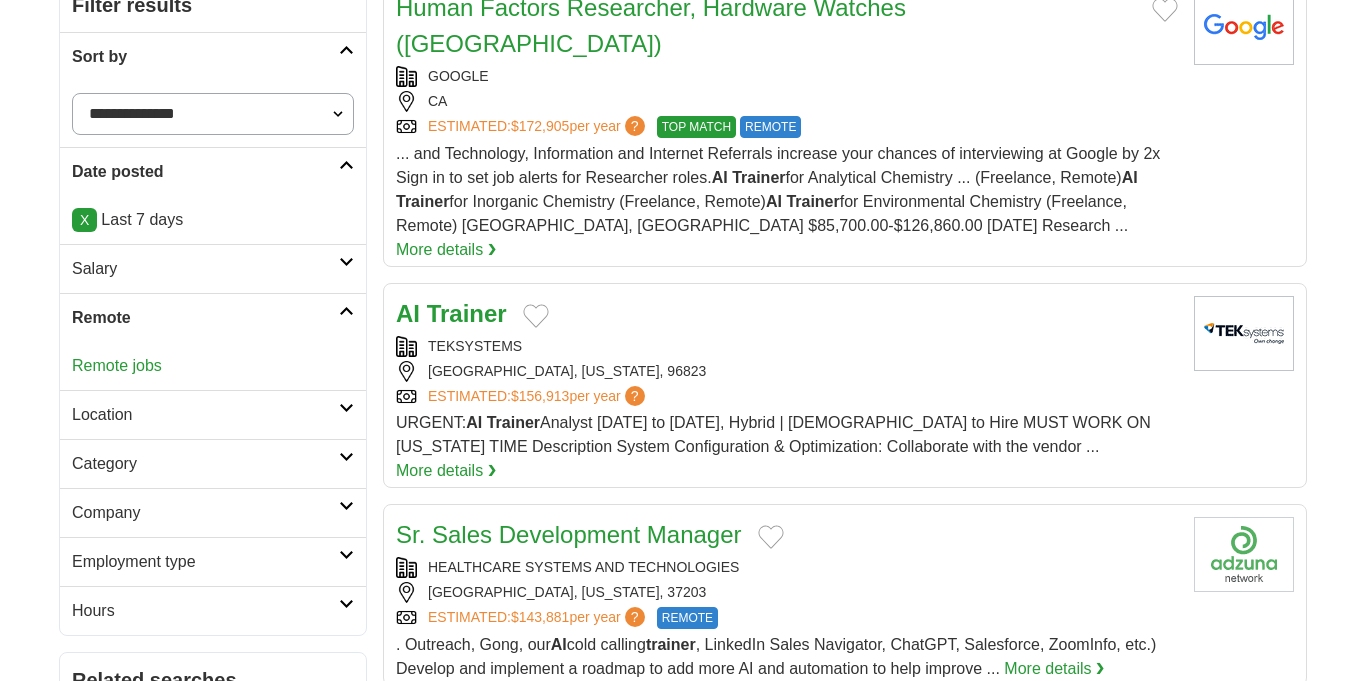 click on "Remote jobs" at bounding box center (117, 365) 